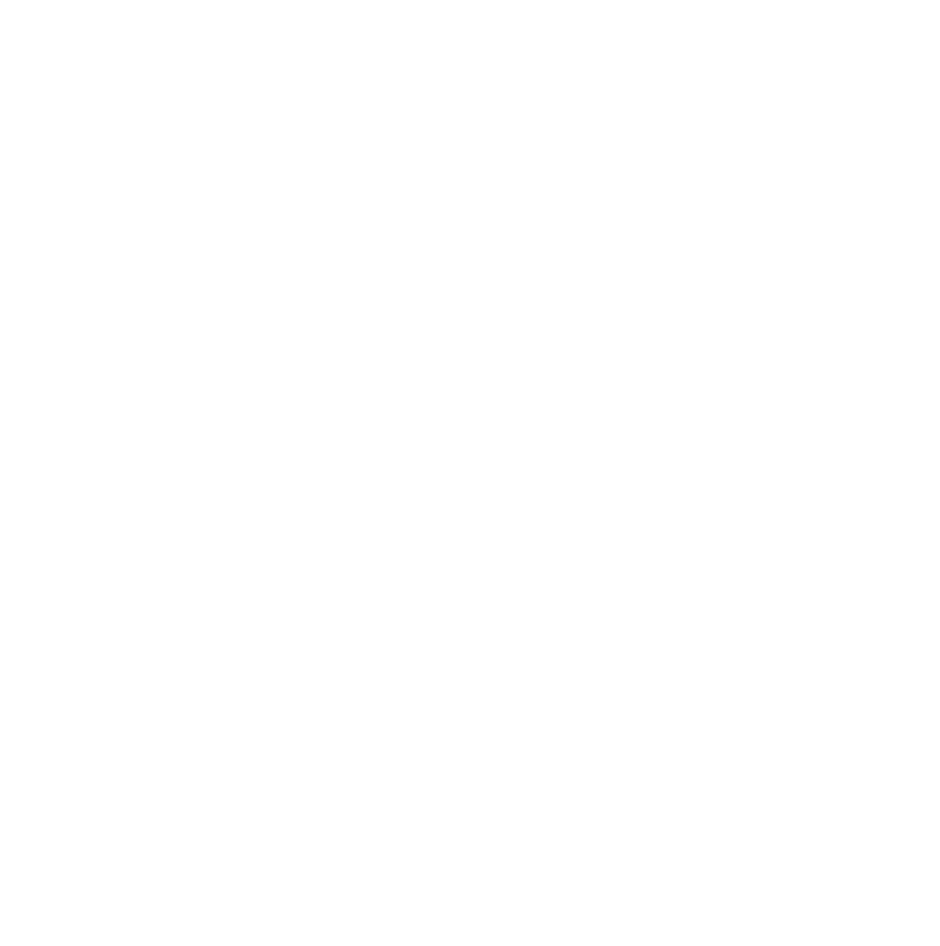 scroll, scrollTop: 0, scrollLeft: 0, axis: both 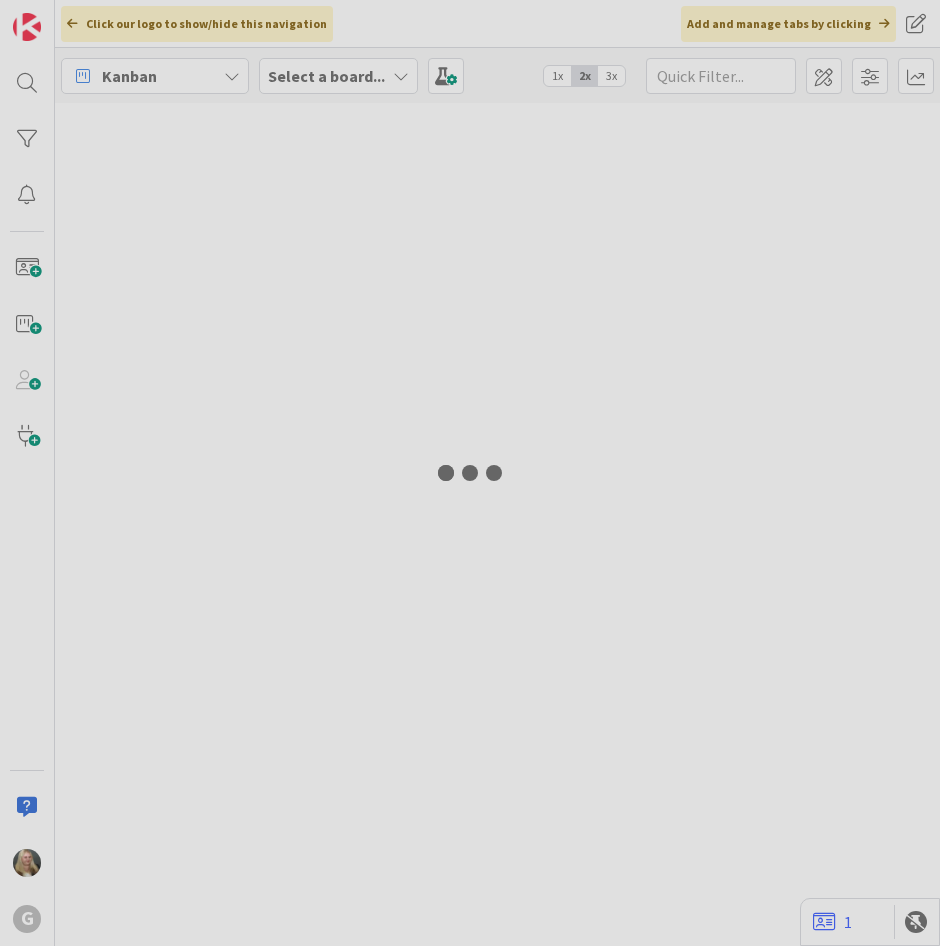type on "Brown" 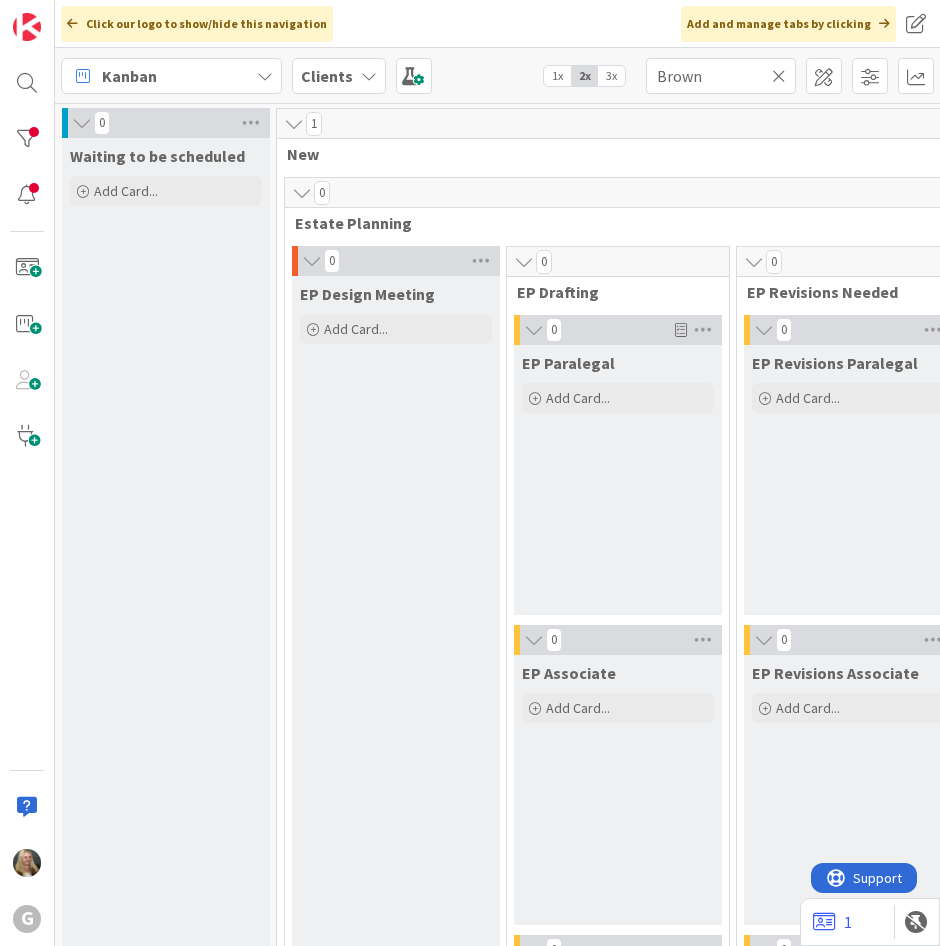 scroll, scrollTop: 0, scrollLeft: 0, axis: both 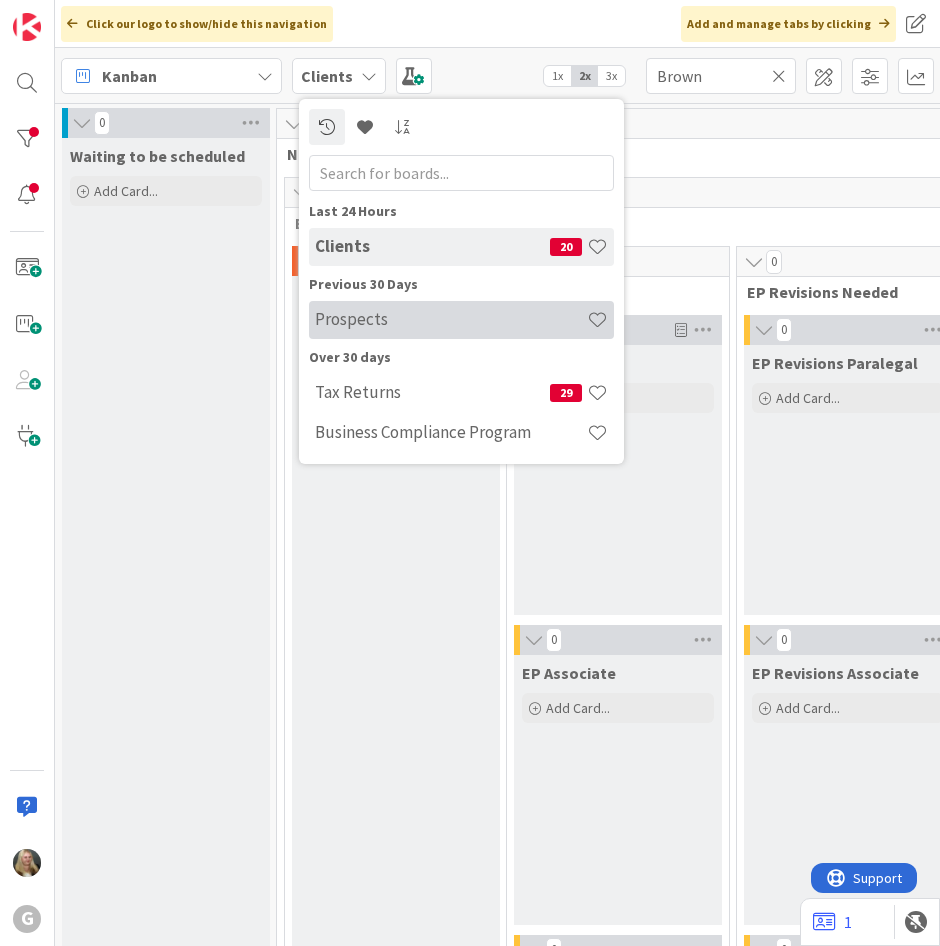 click on "Prospects" at bounding box center (451, 319) 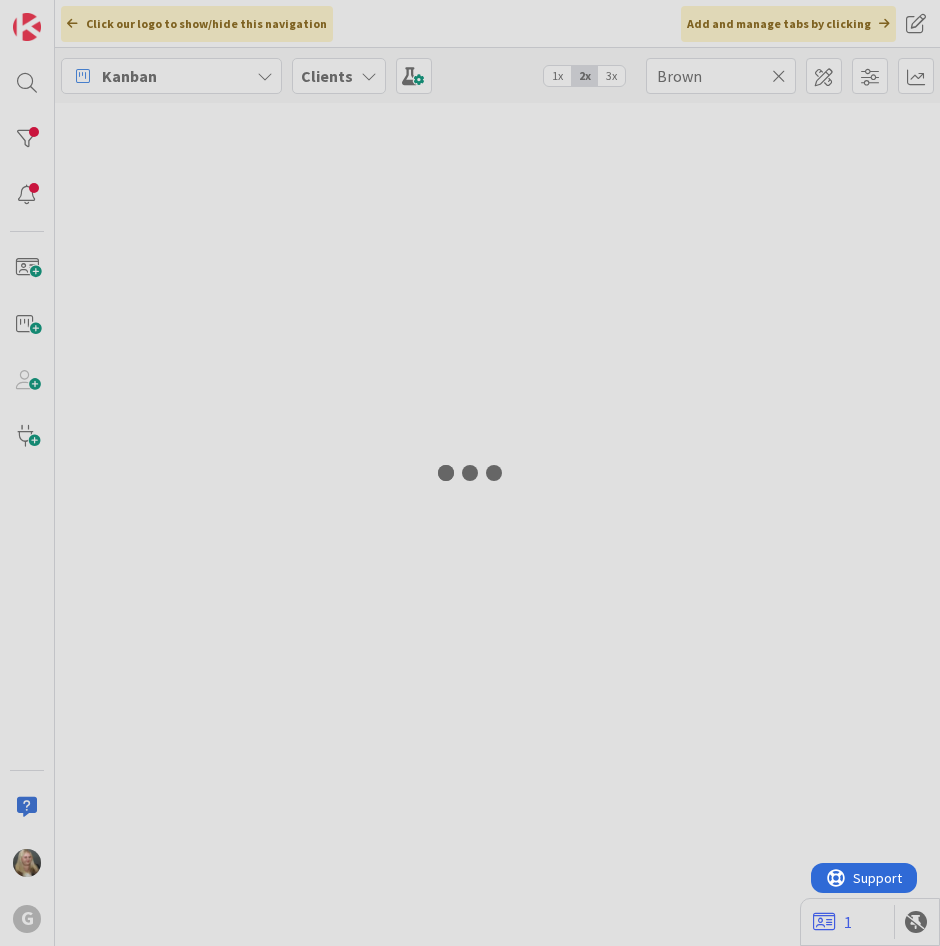 type 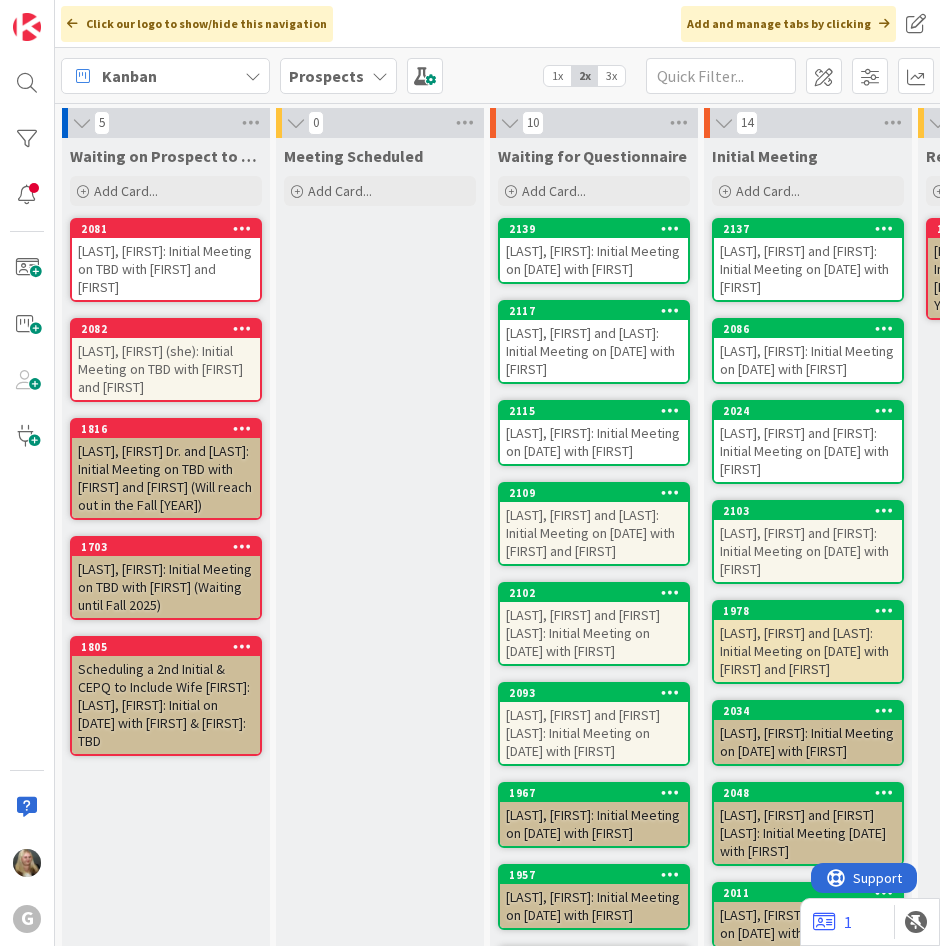 scroll, scrollTop: 0, scrollLeft: 0, axis: both 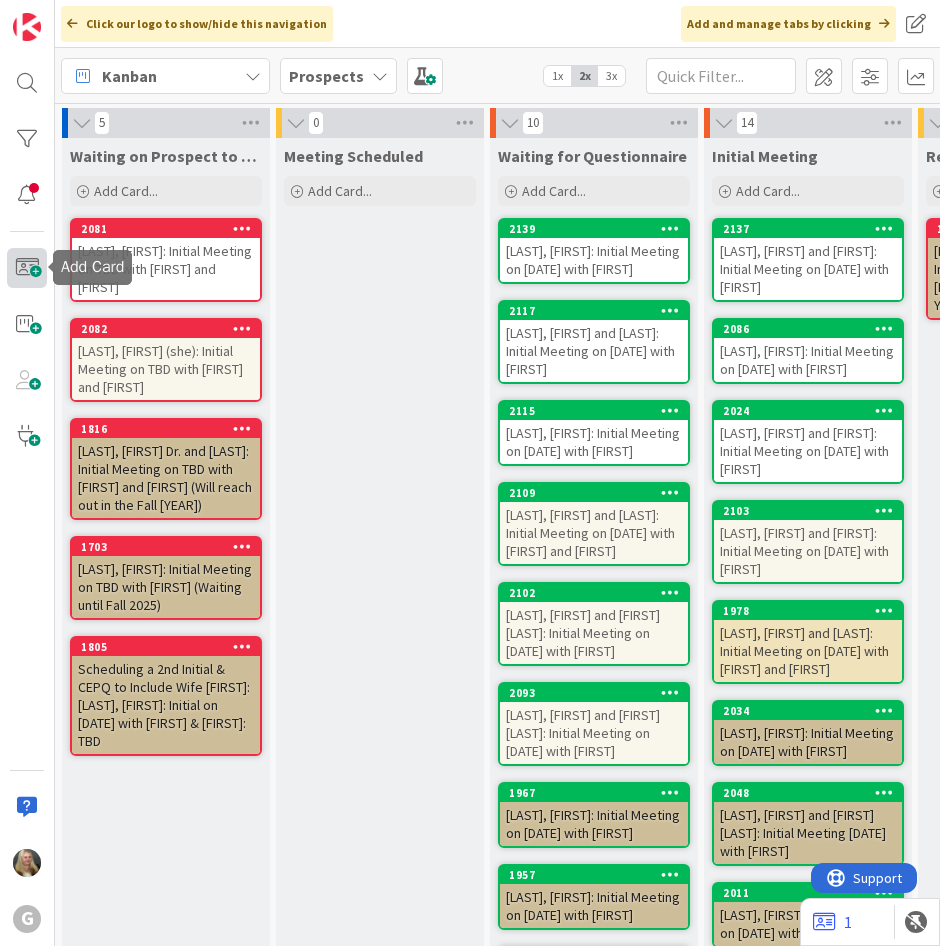 click at bounding box center (27, 268) 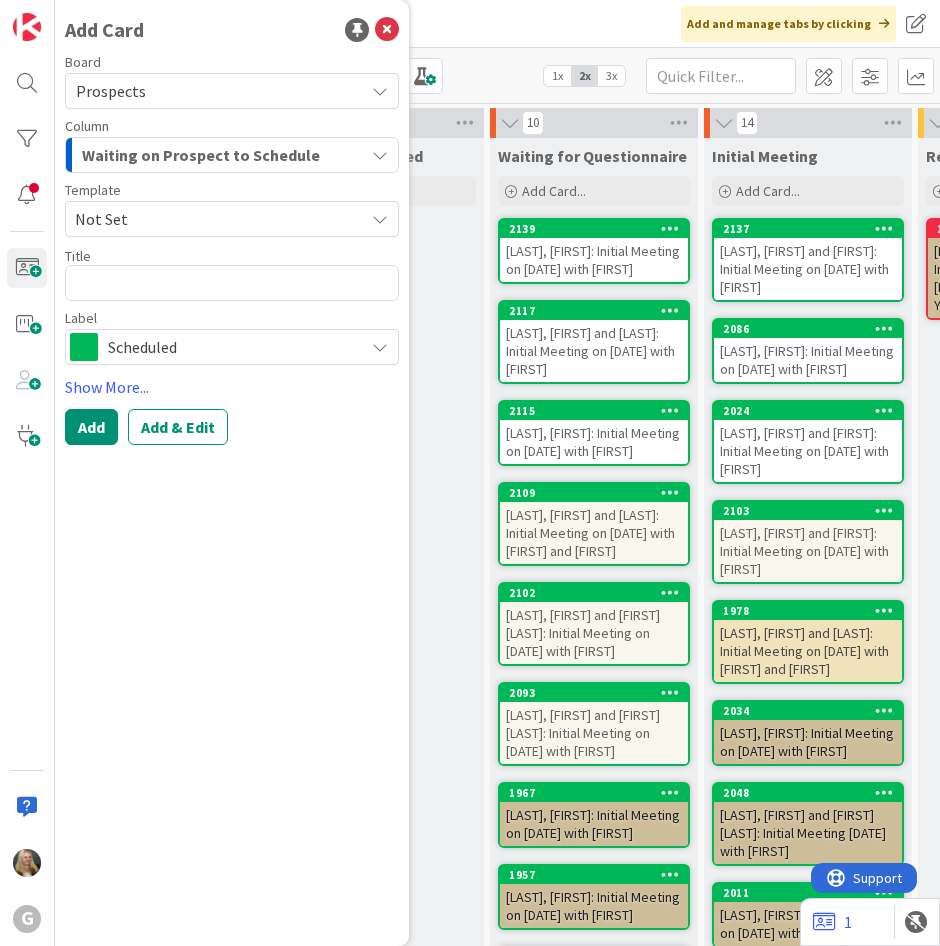 click on "Waiting on Prospect to Schedule" at bounding box center [201, 155] 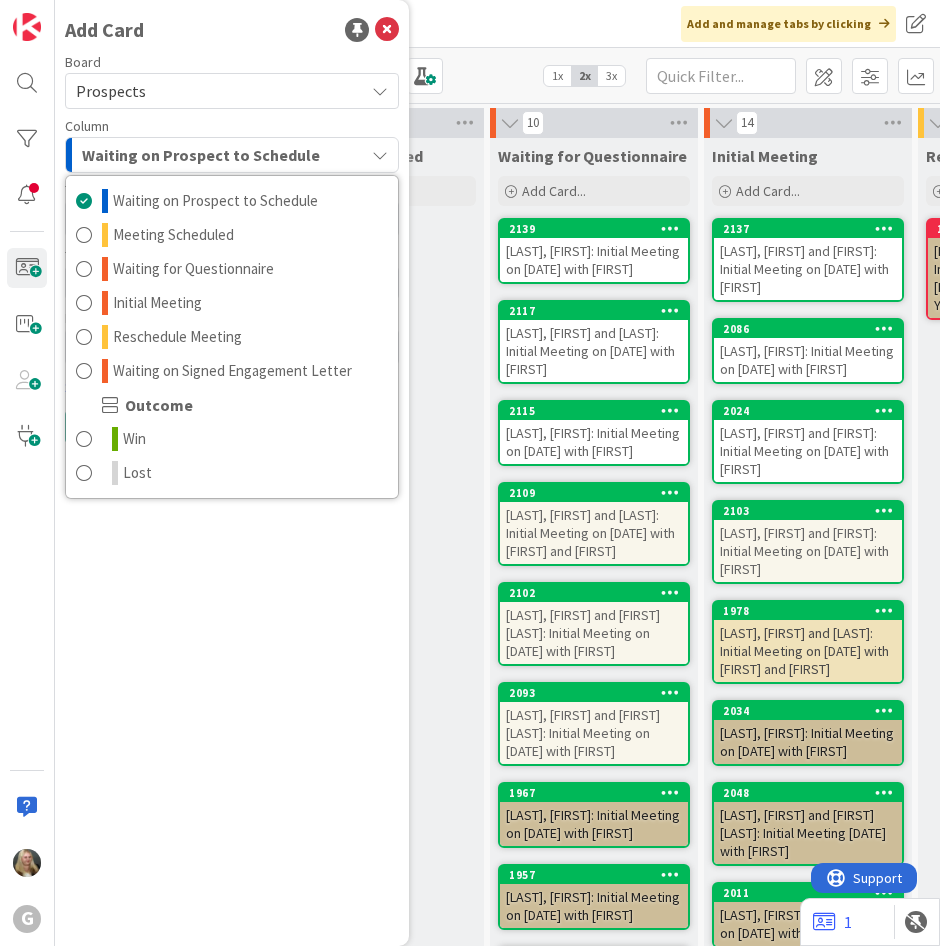 click on "Add Card Board Prospects Column Waiting on Prospect to Schedule Waiting on Prospect to Schedule Meeting Scheduled Waiting for Questionnaire Initial Meeting Reschedule Meeting Waiting on Signed Engagement Letter Outcome Win Lost Template Not Set Title 0 / 128 Label Scheduled Show More... Add Add & Edit" at bounding box center [232, 473] 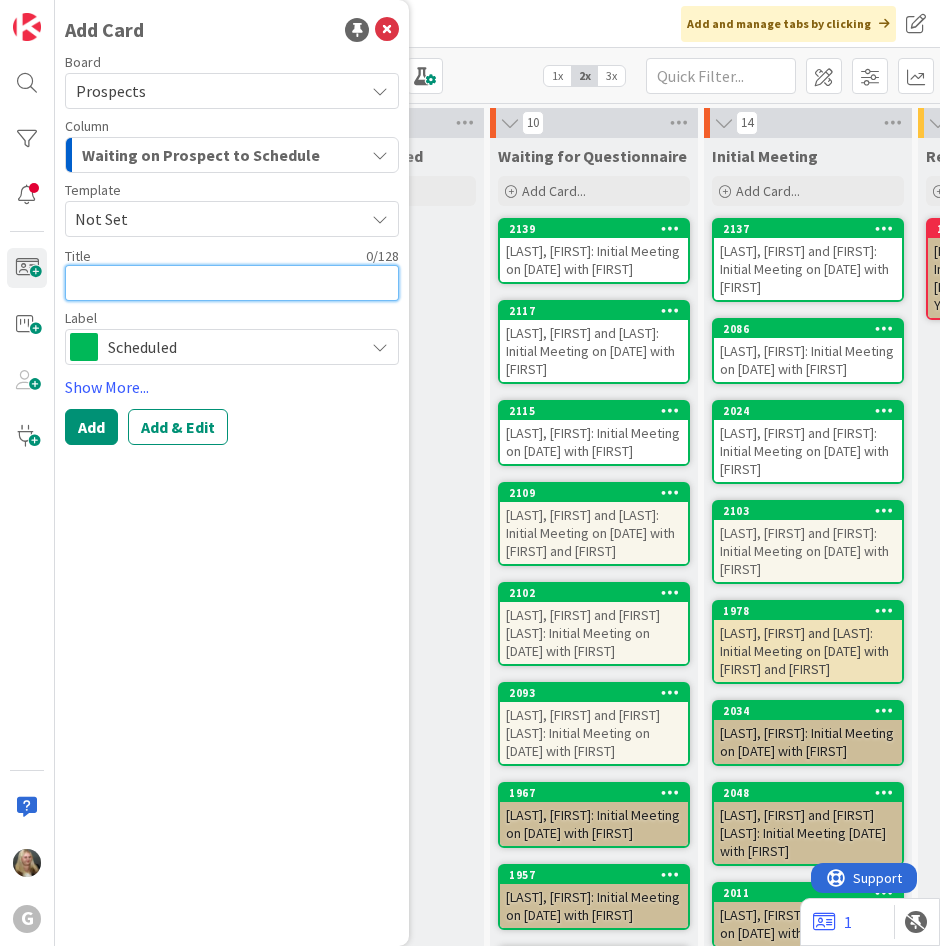 click at bounding box center [232, 283] 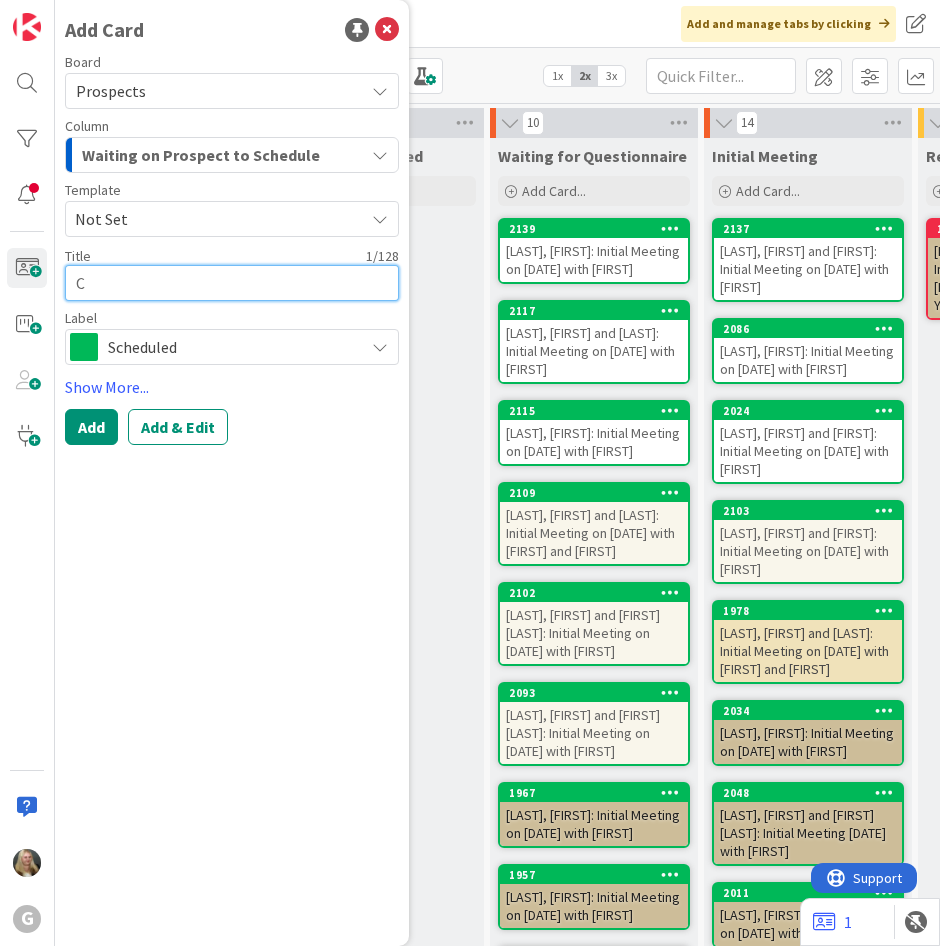 type on "x" 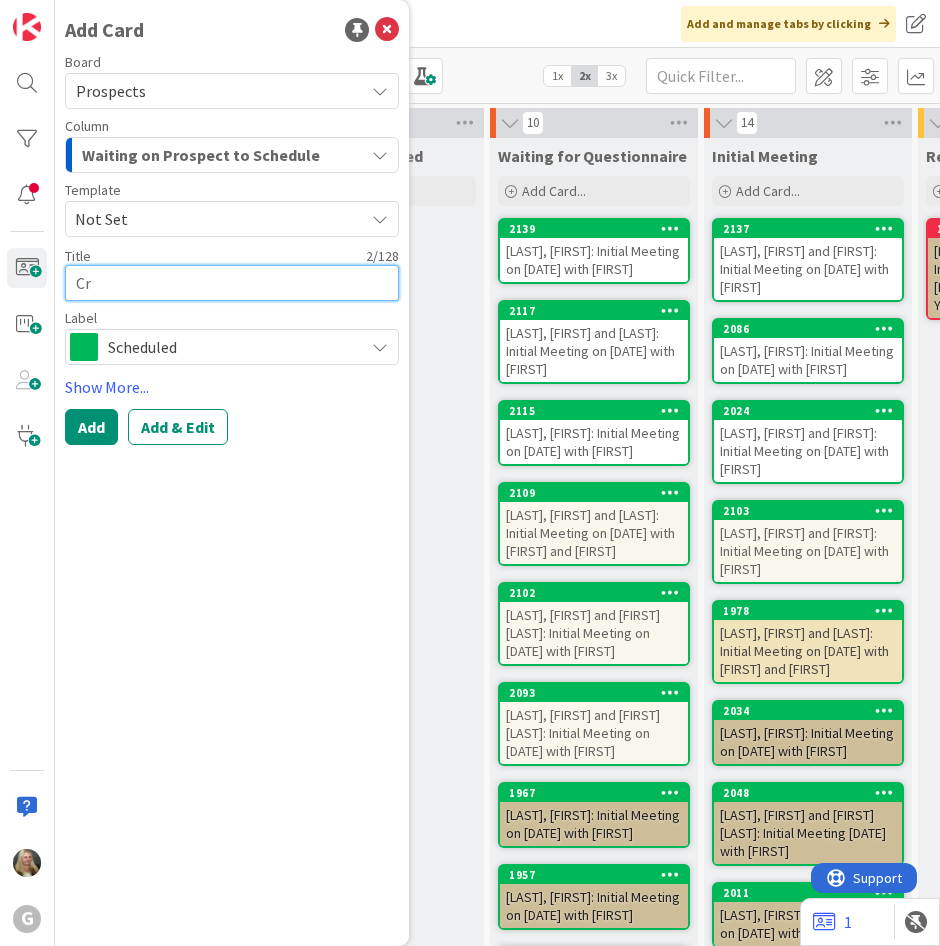 type on "x" 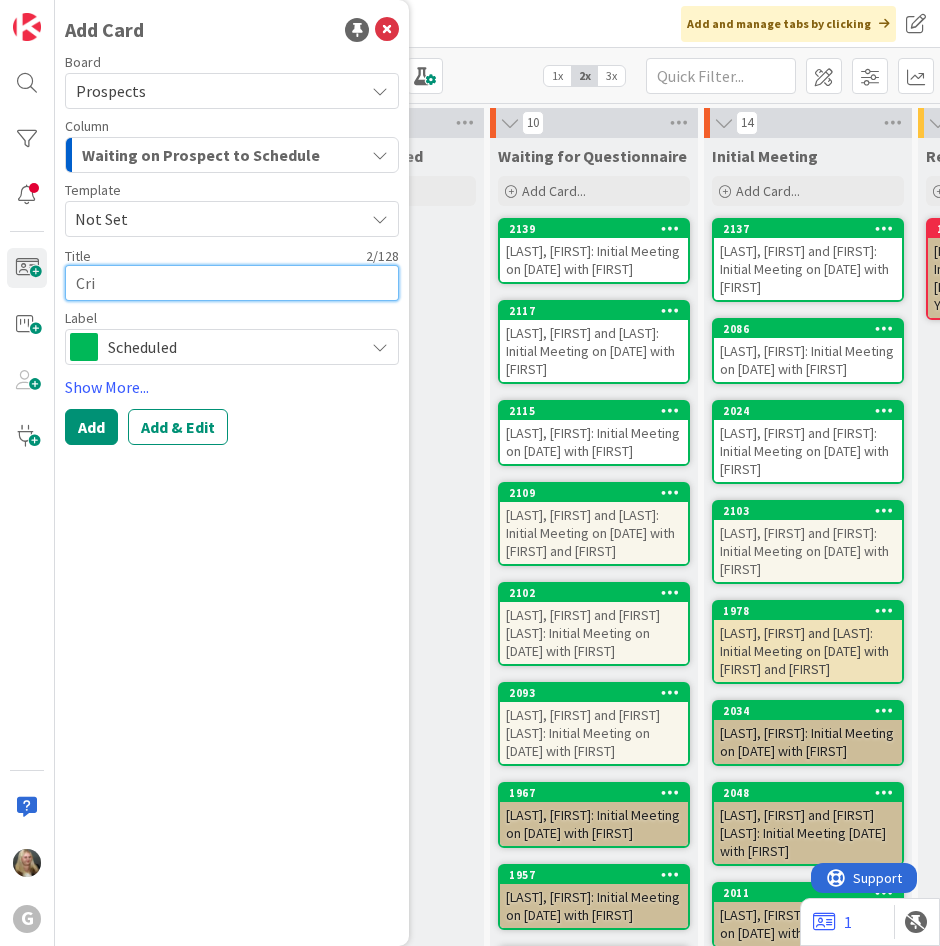 type on "x" 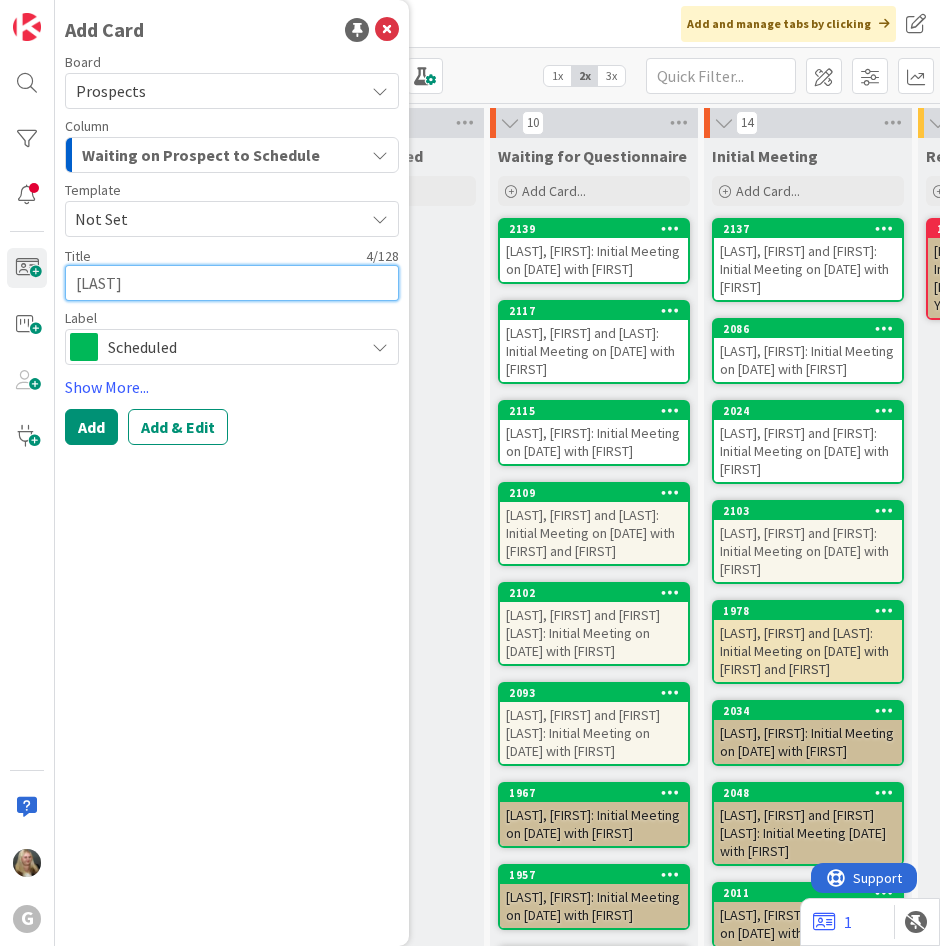 type on "x" 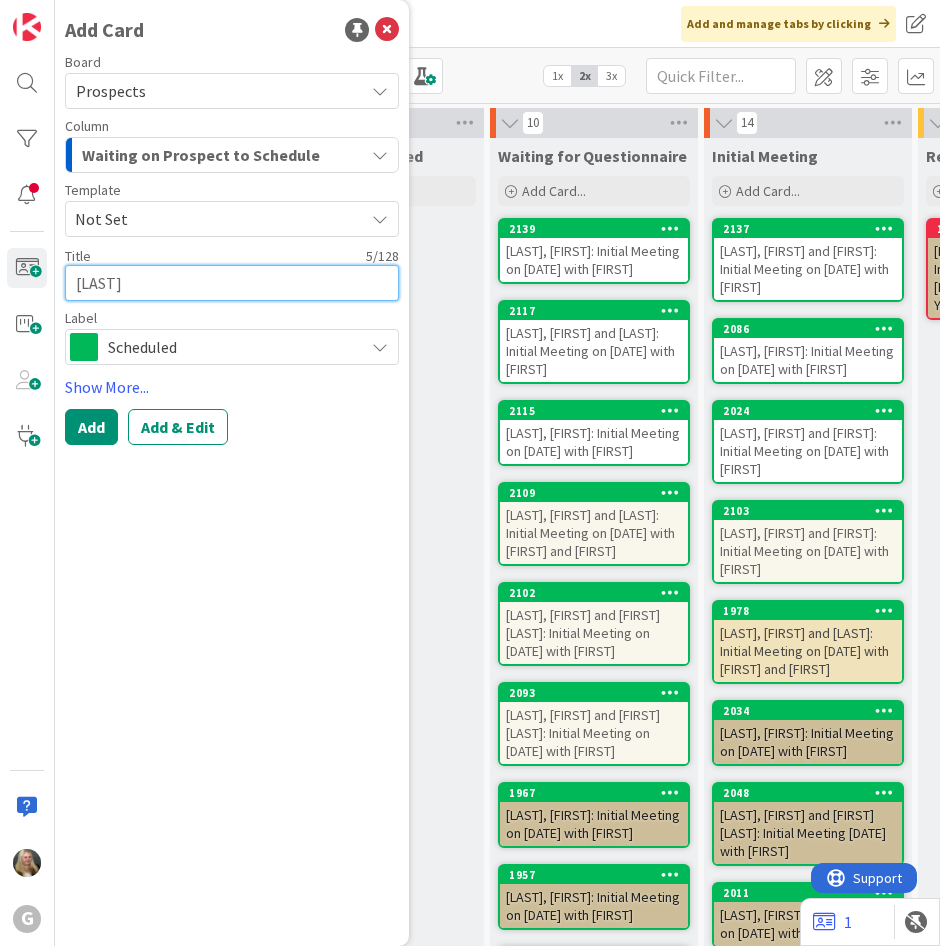 type on "x" 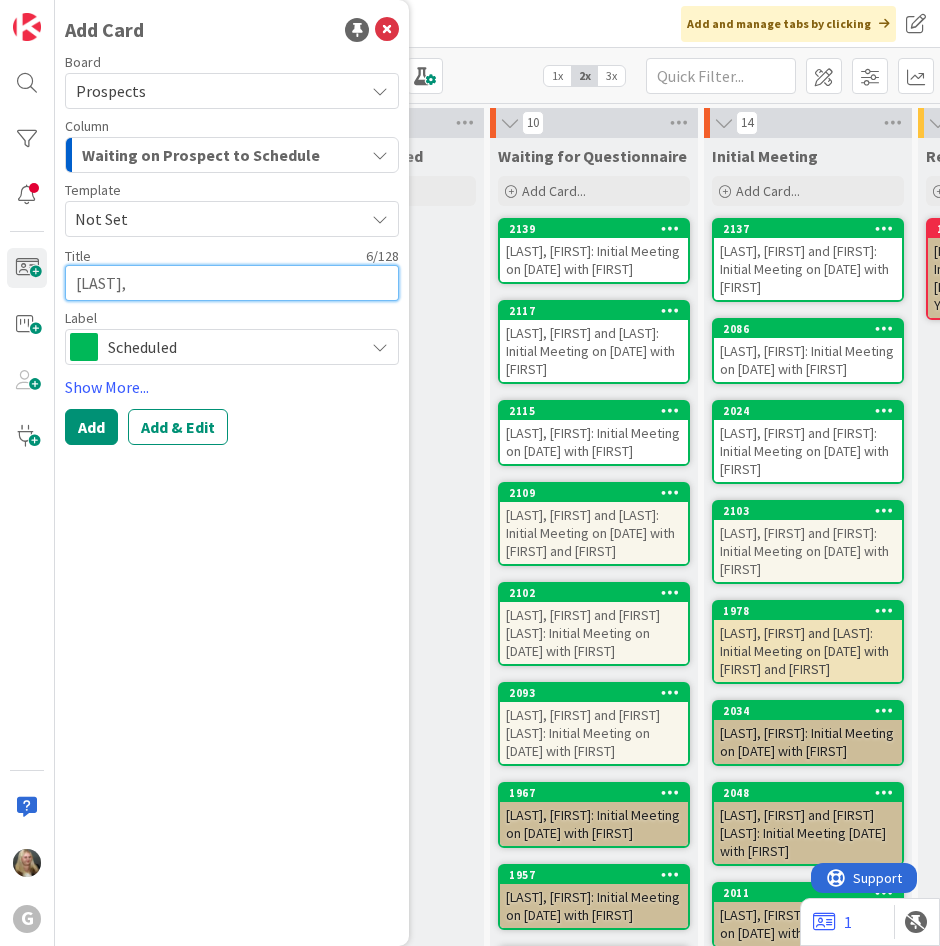 type on "x" 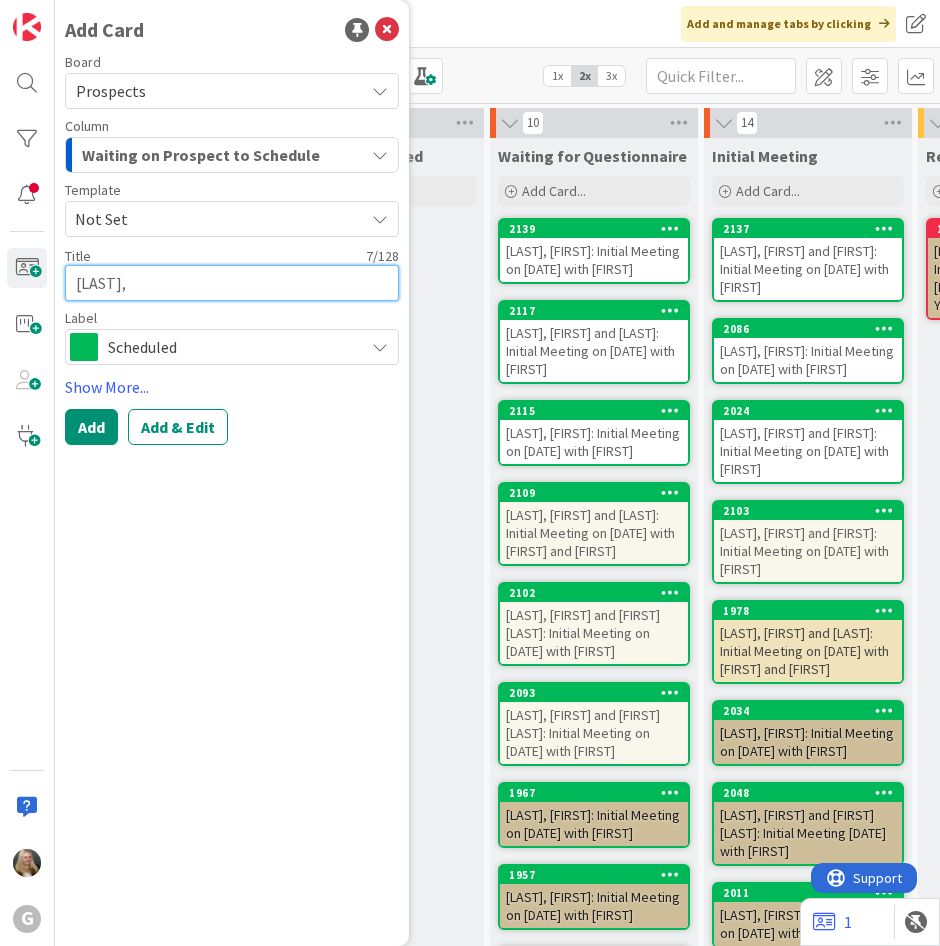 type on "x" 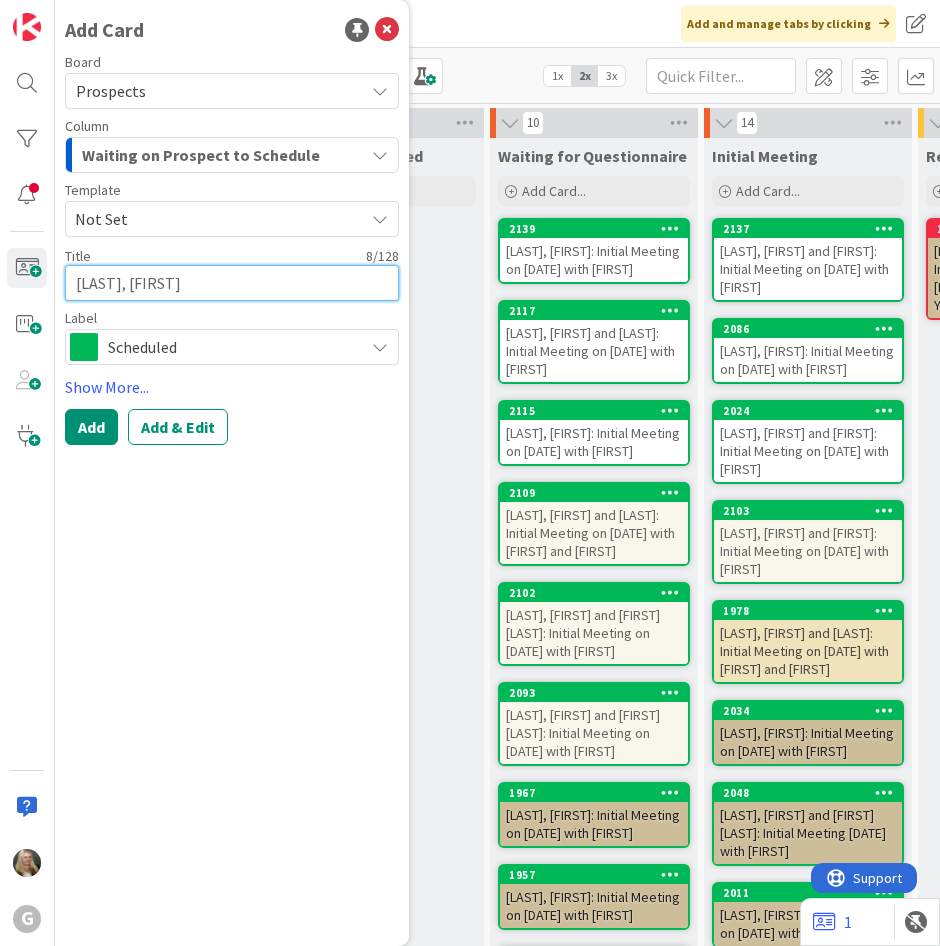 type on "x" 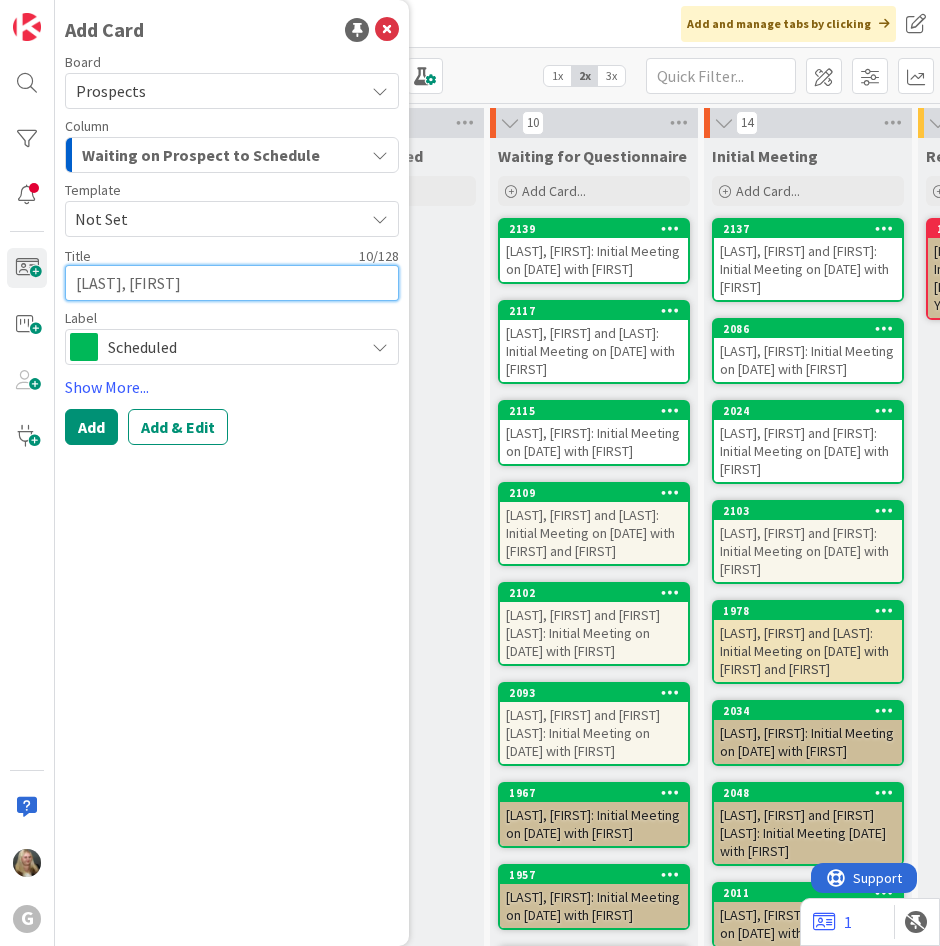 type on "x" 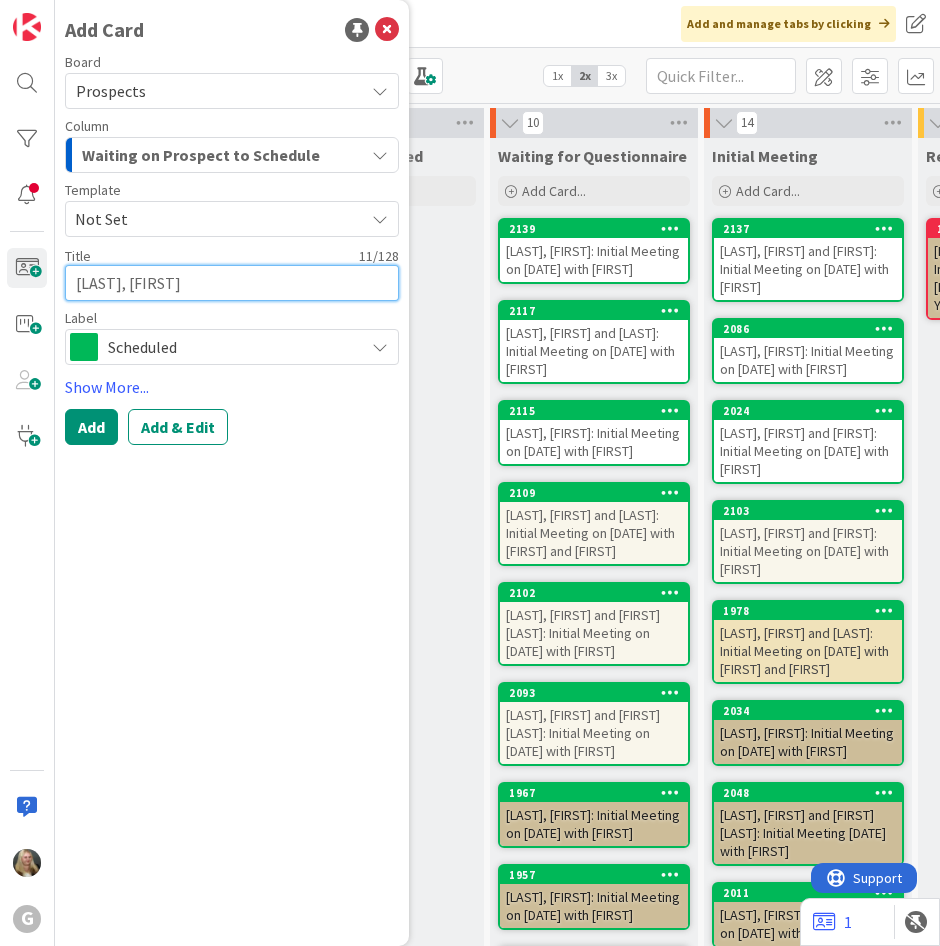 type on "x" 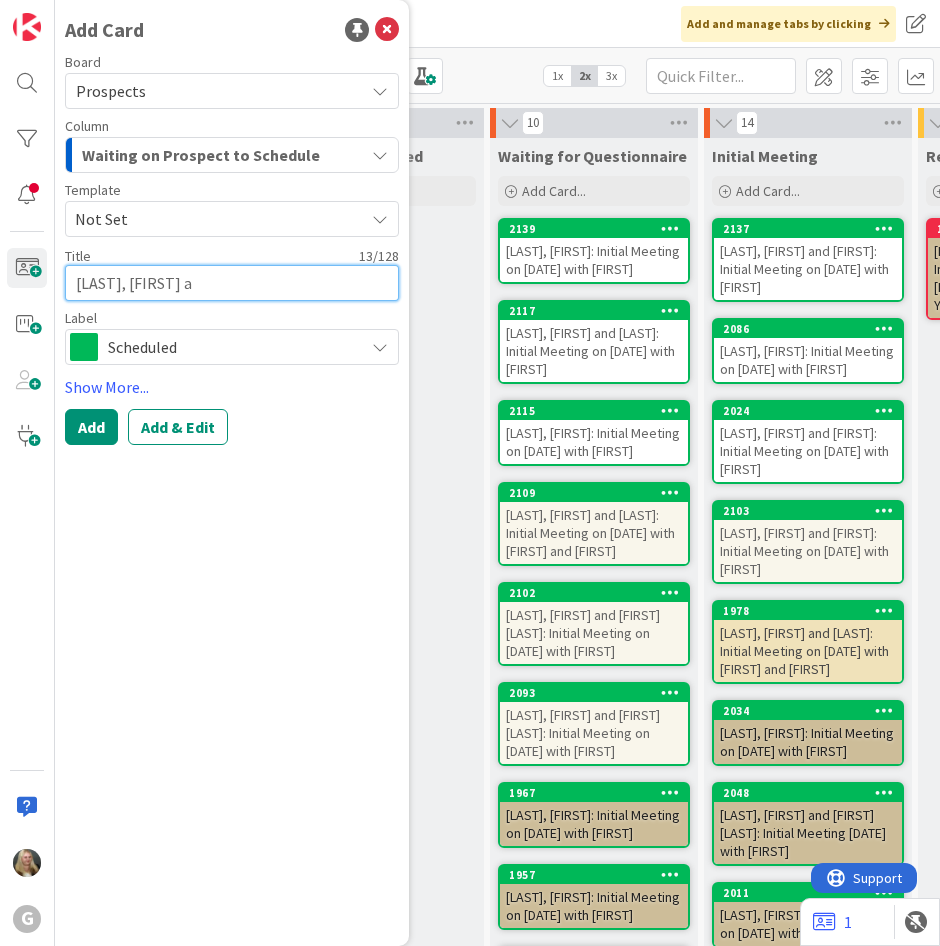 type on "x" 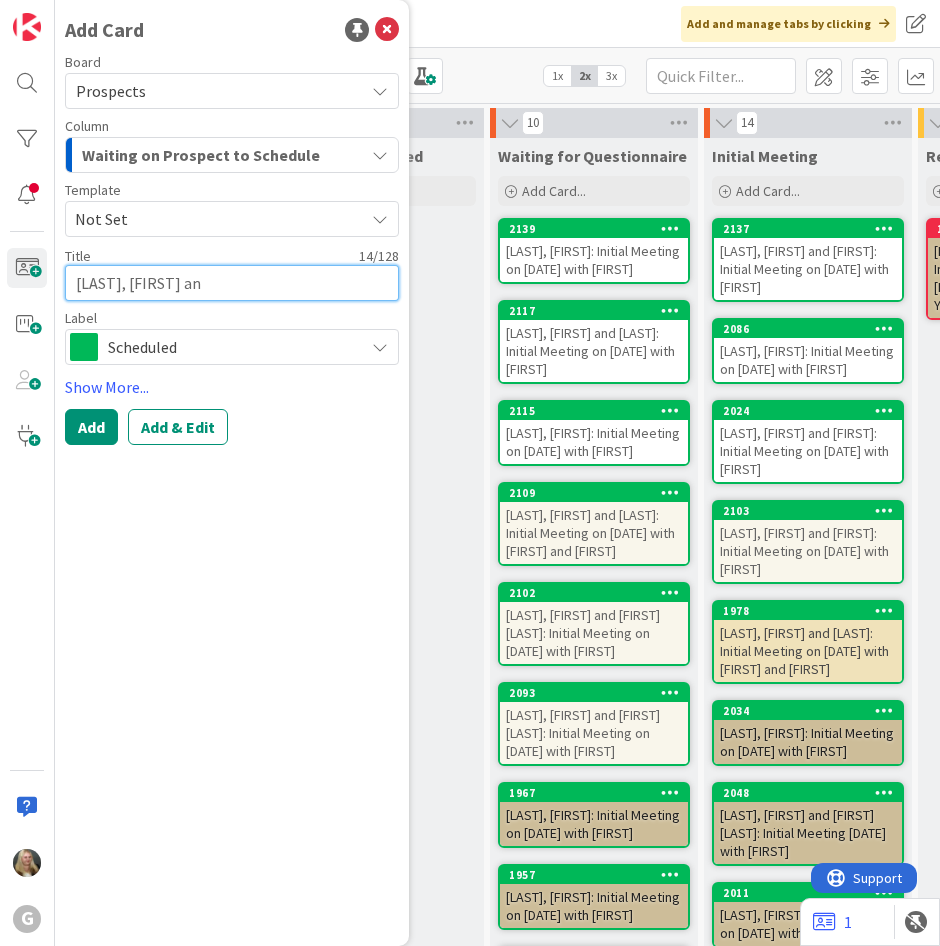 type on "x" 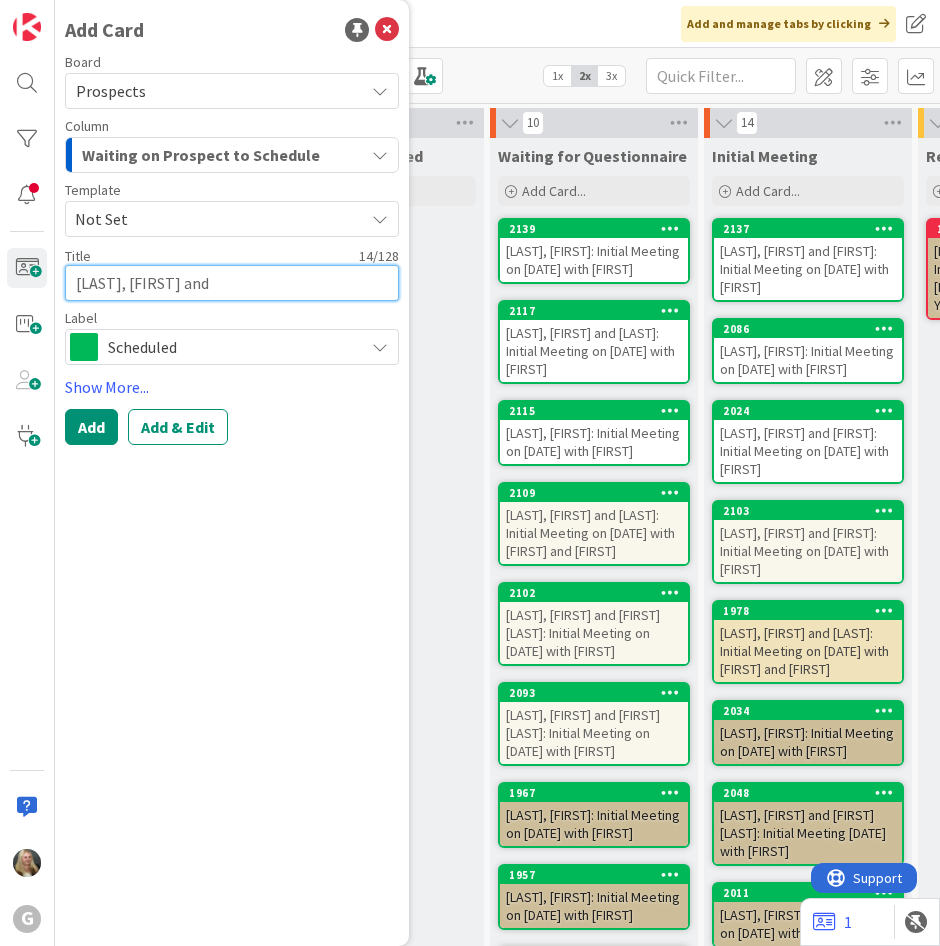 type on "x" 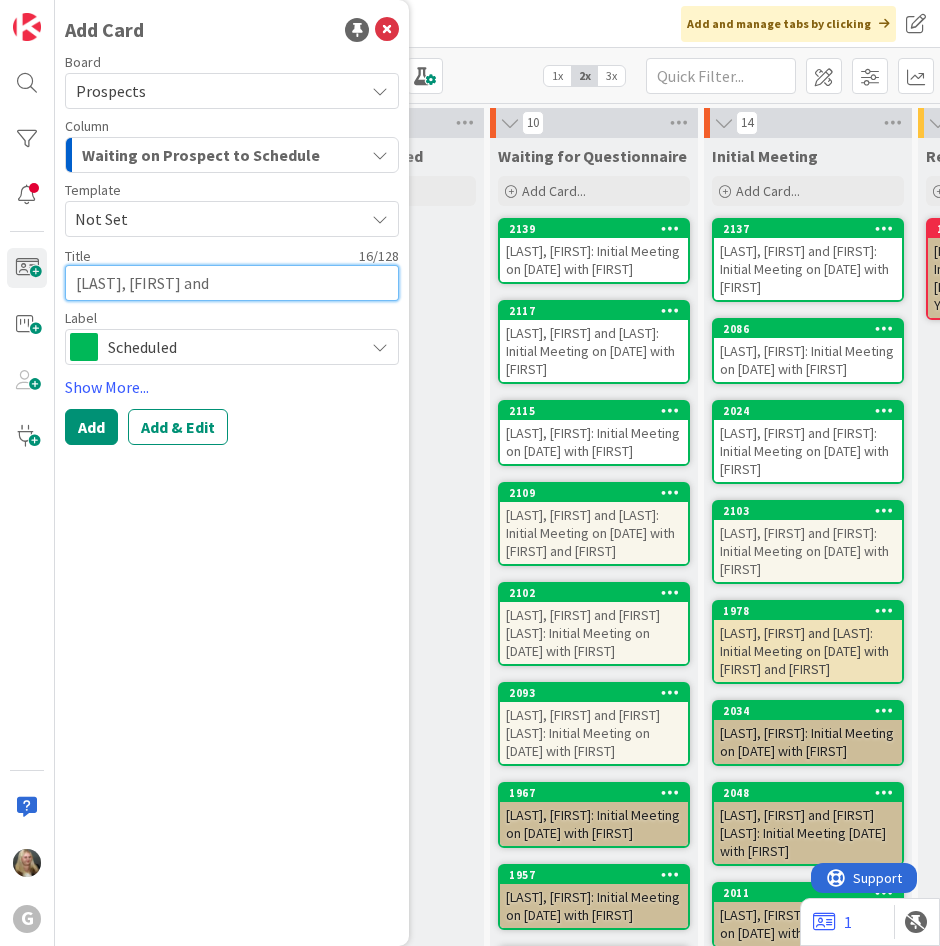 type on "x" 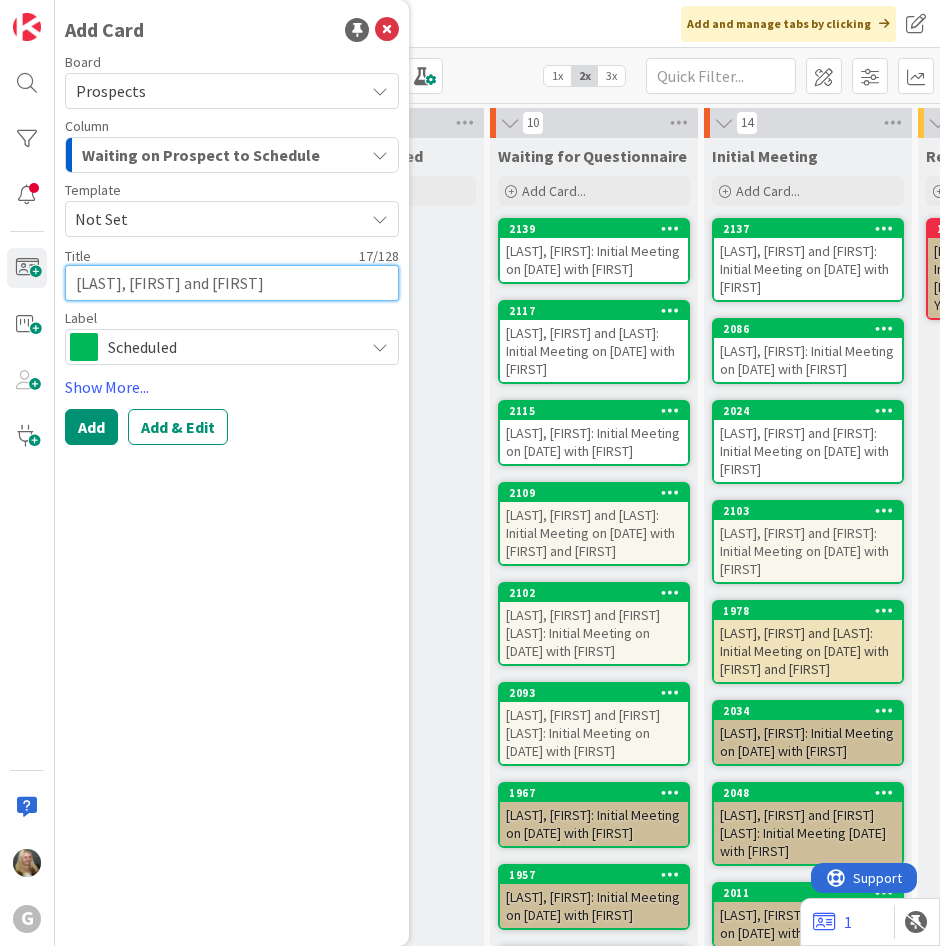 type on "x" 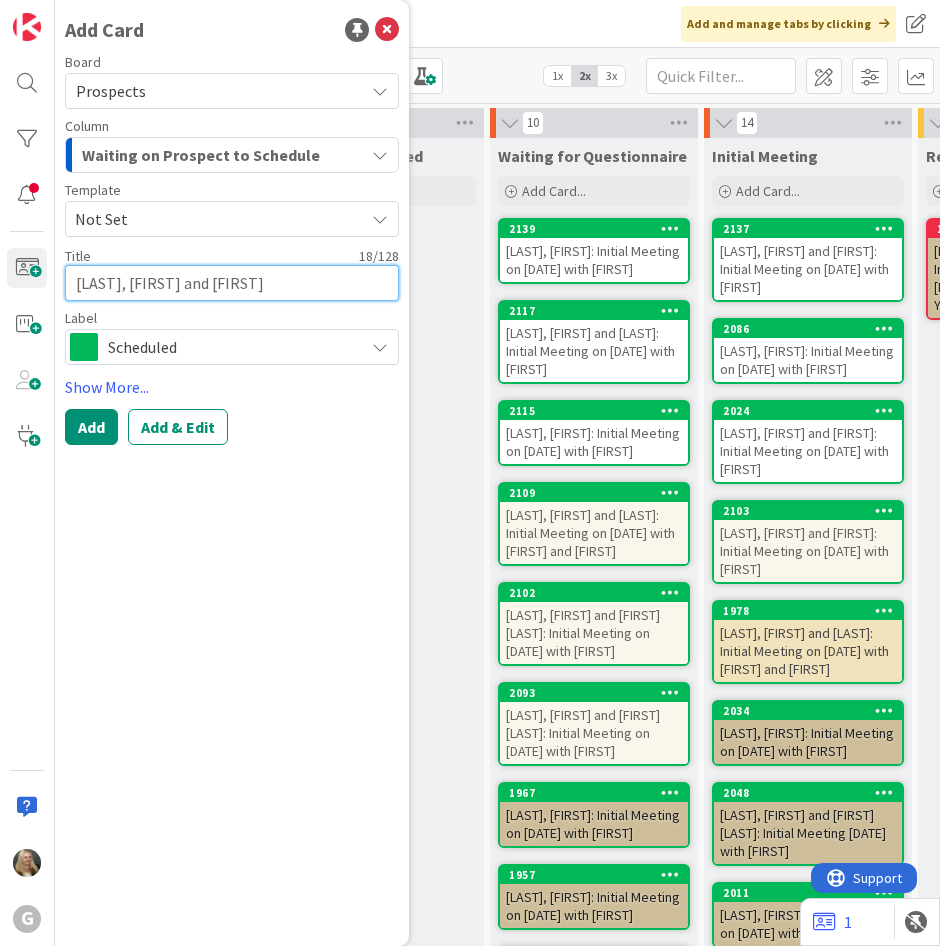 type on "x" 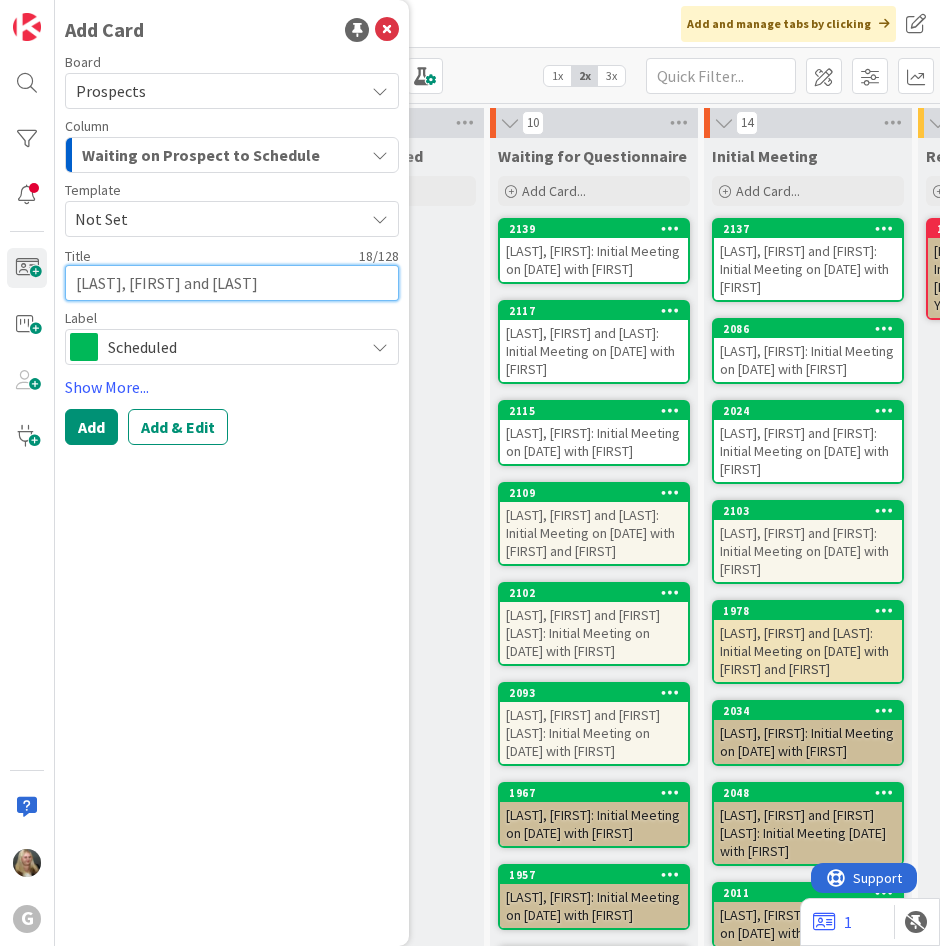 type on "x" 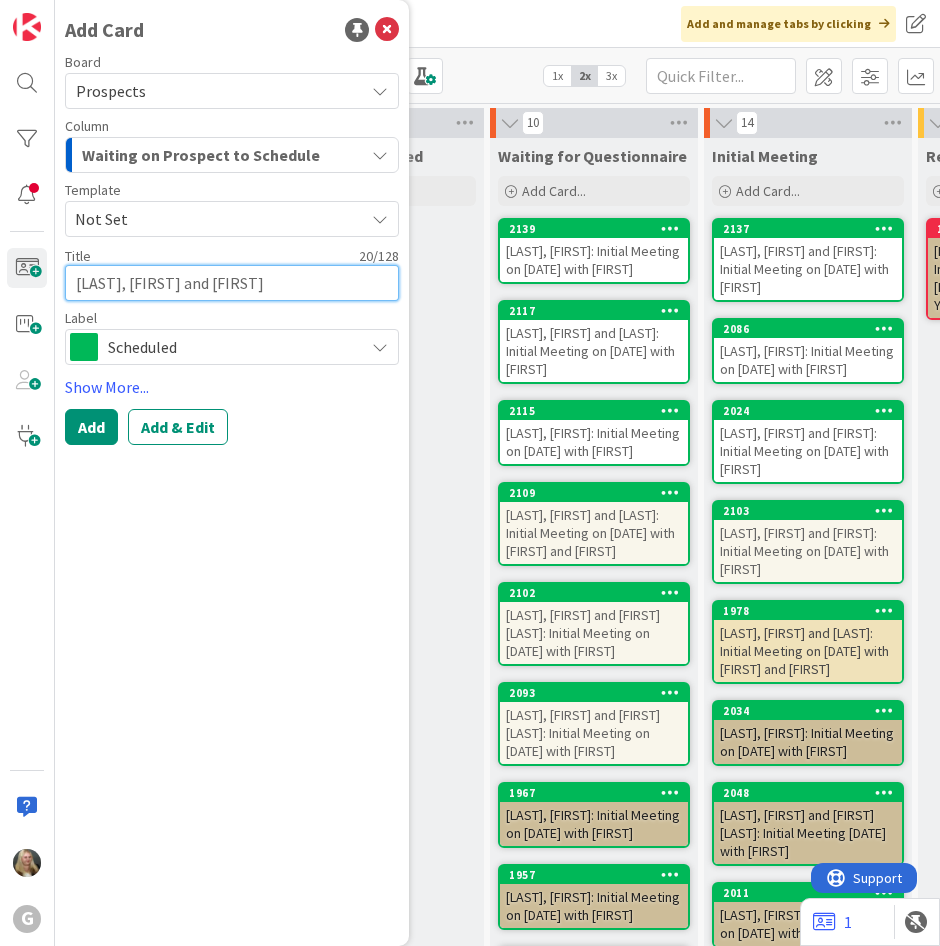 type on "x" 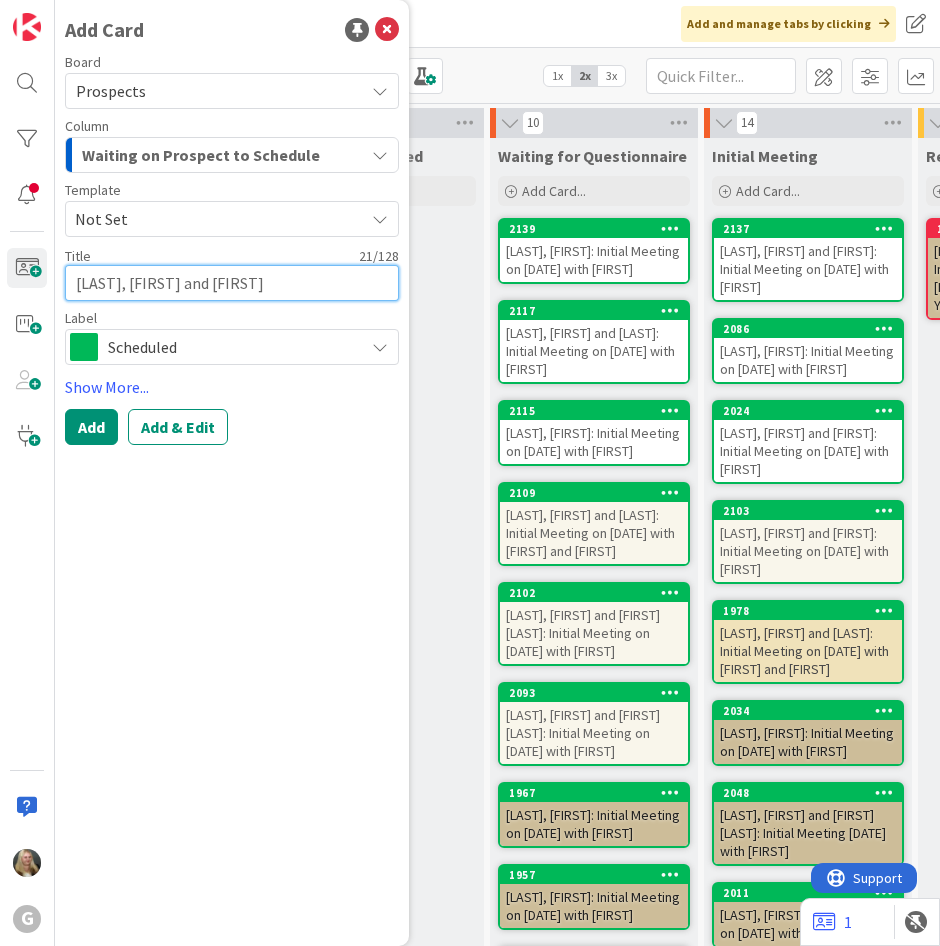 type on "x" 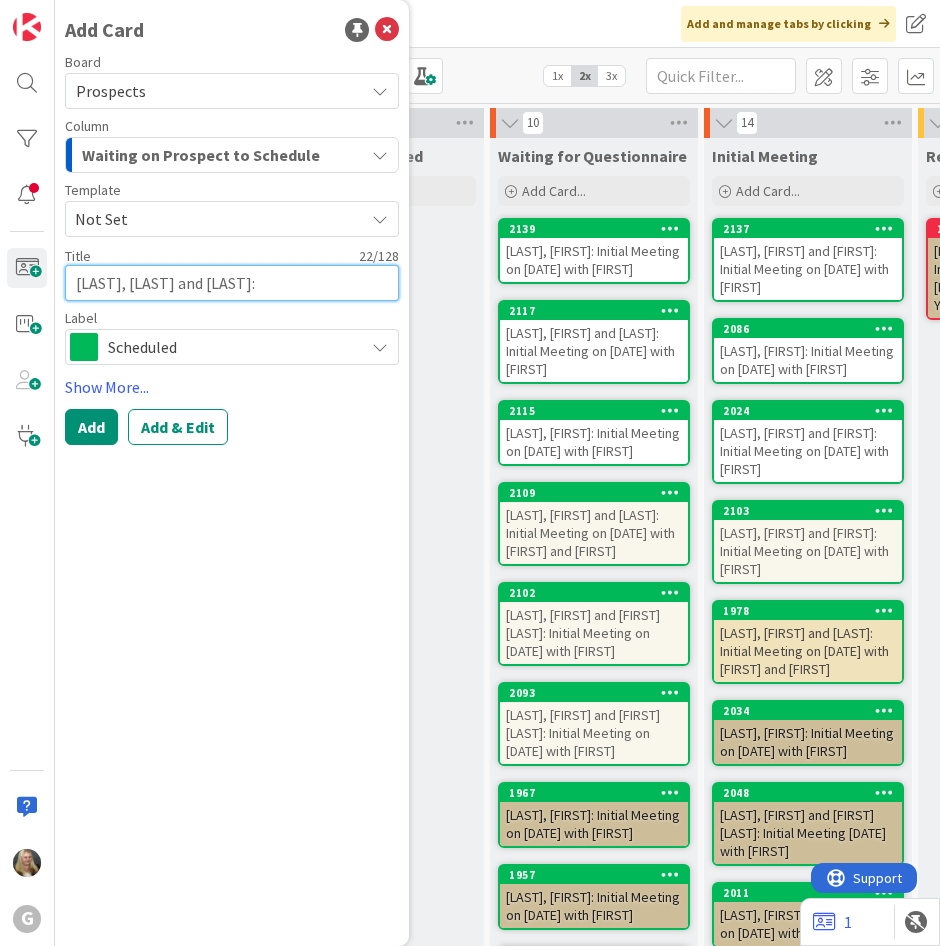 type on "x" 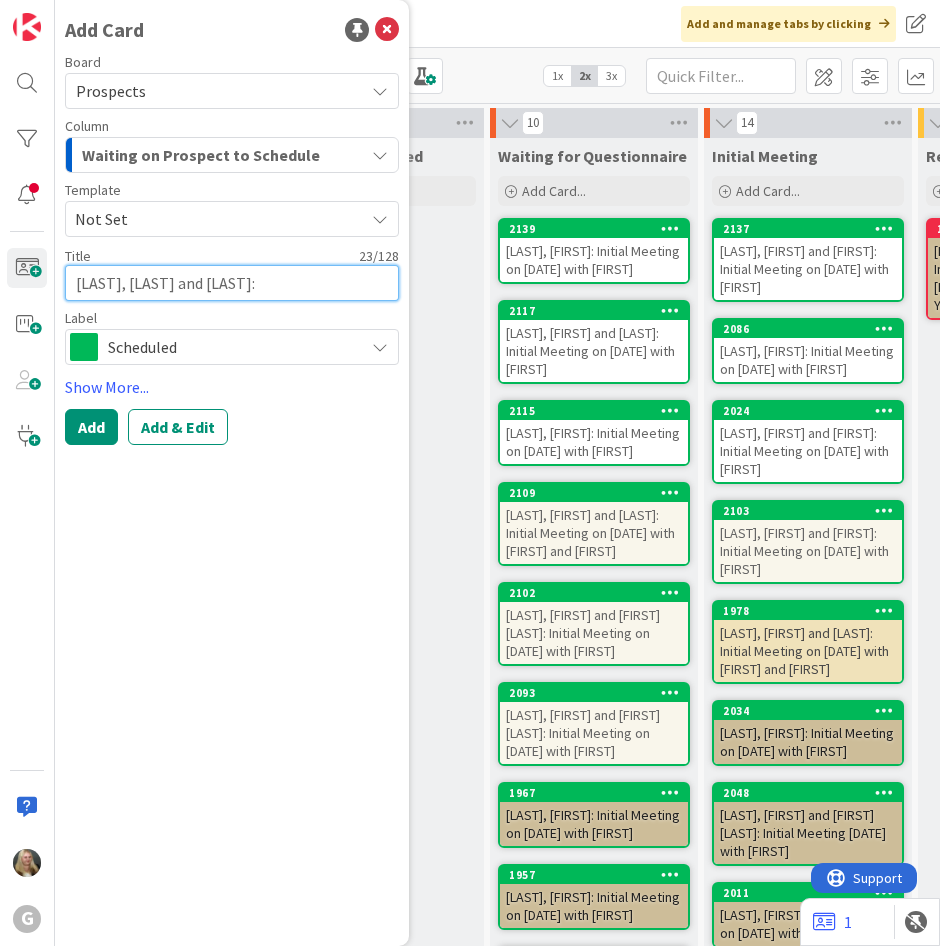 type on "x" 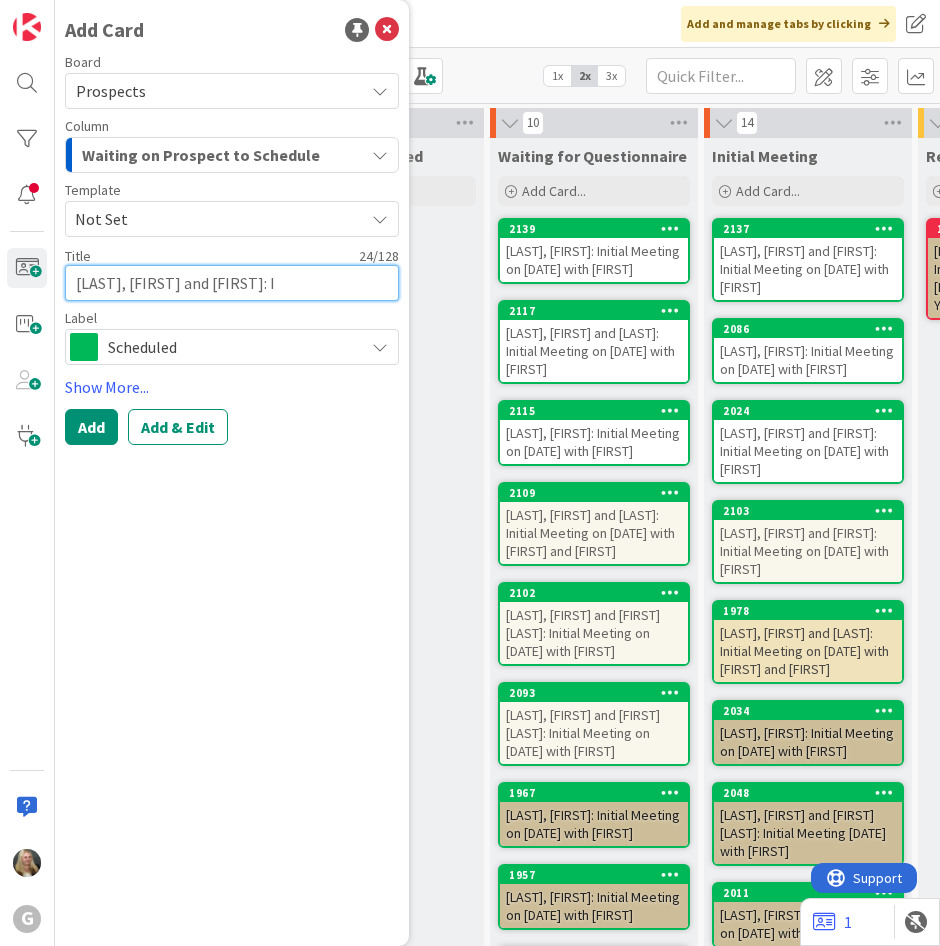 type on "x" 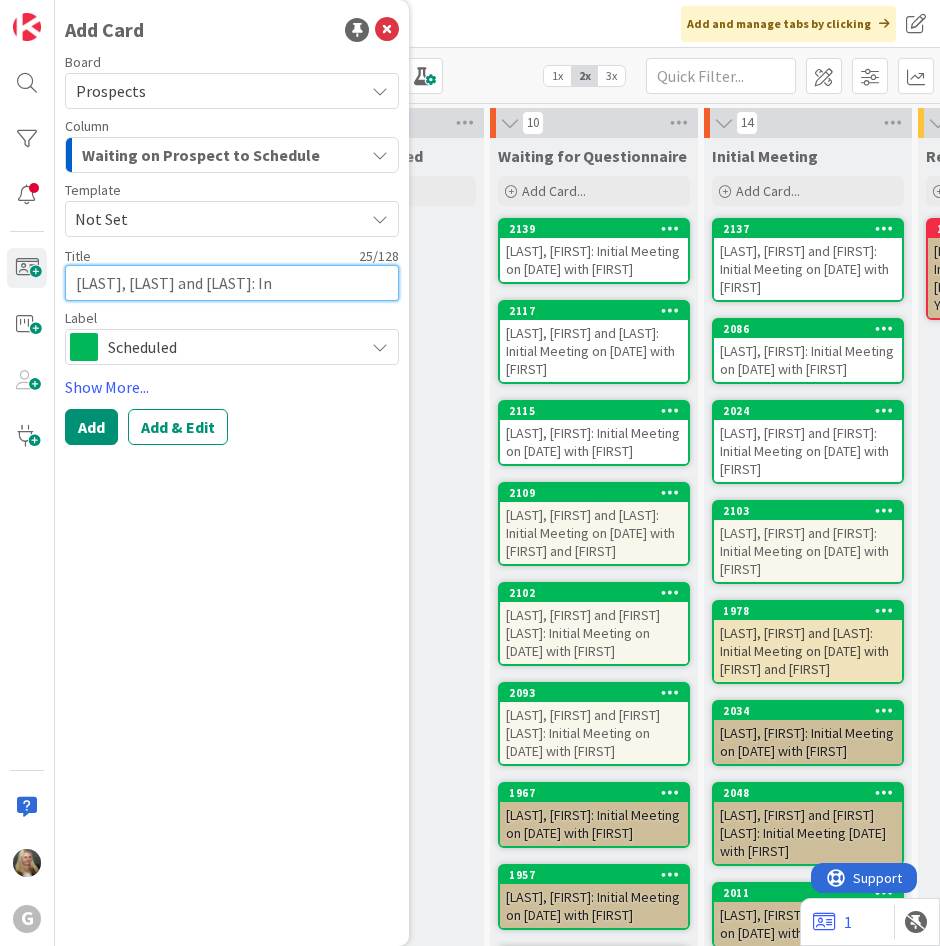 type on "x" 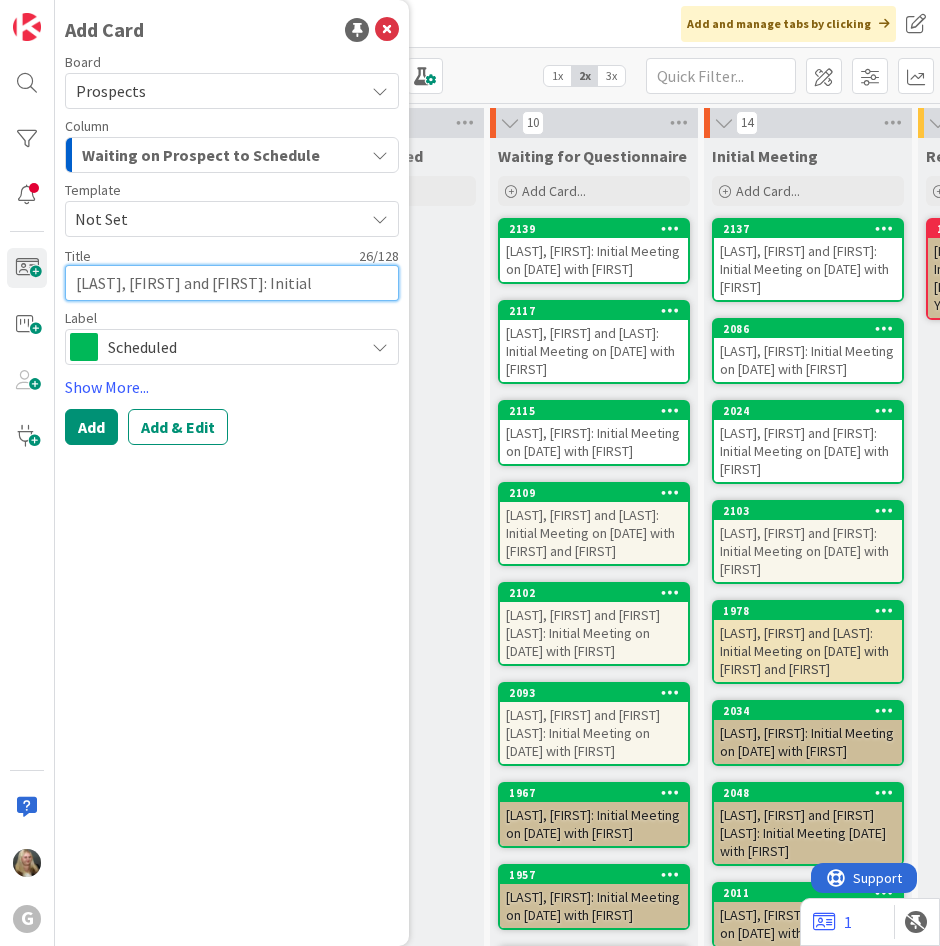 type on "x" 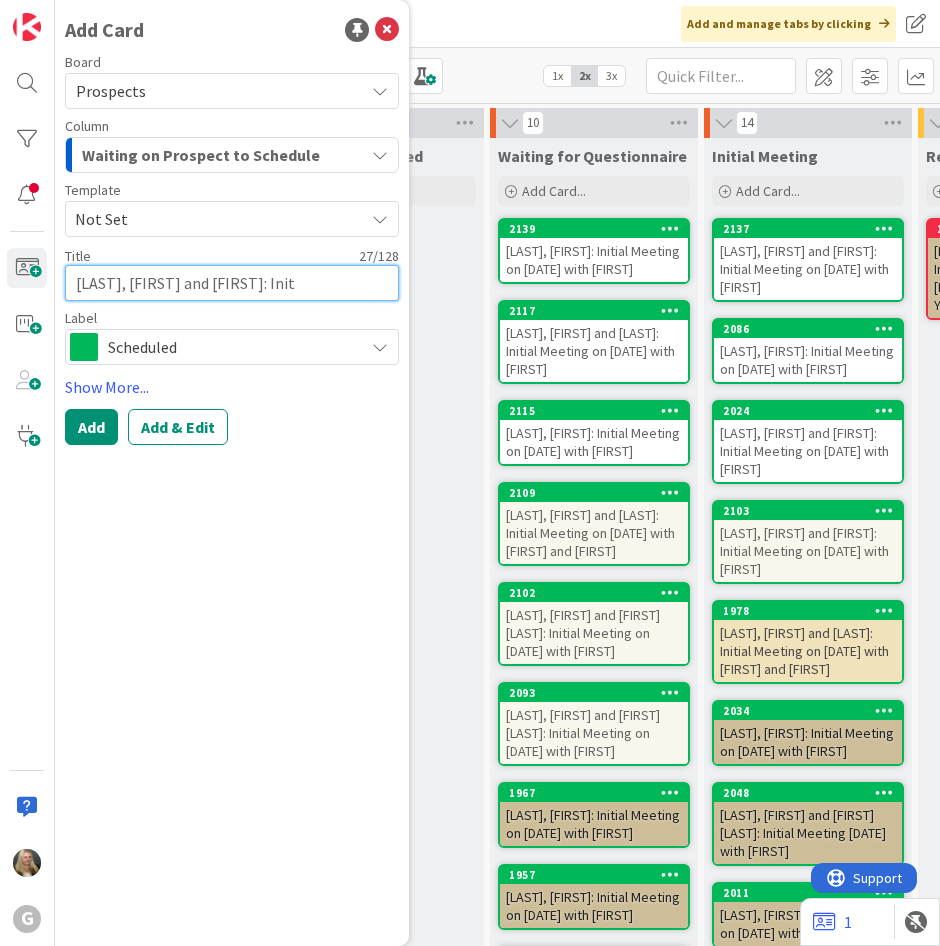 type on "x" 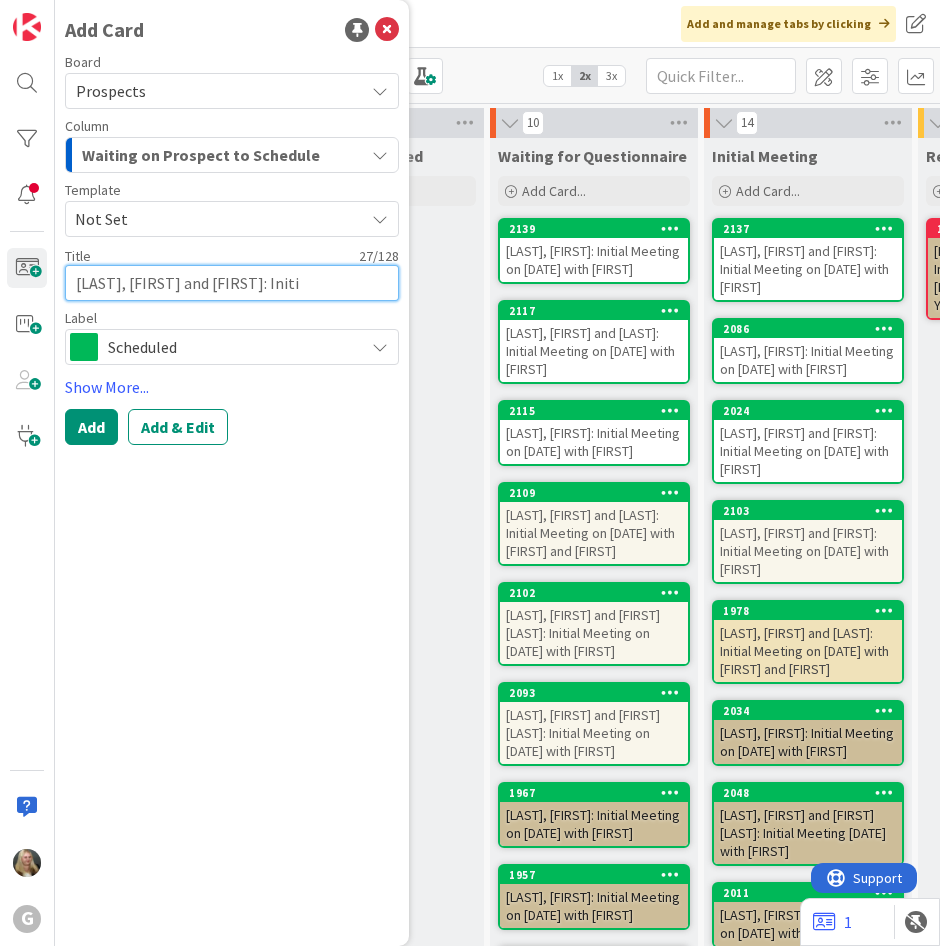 type on "x" 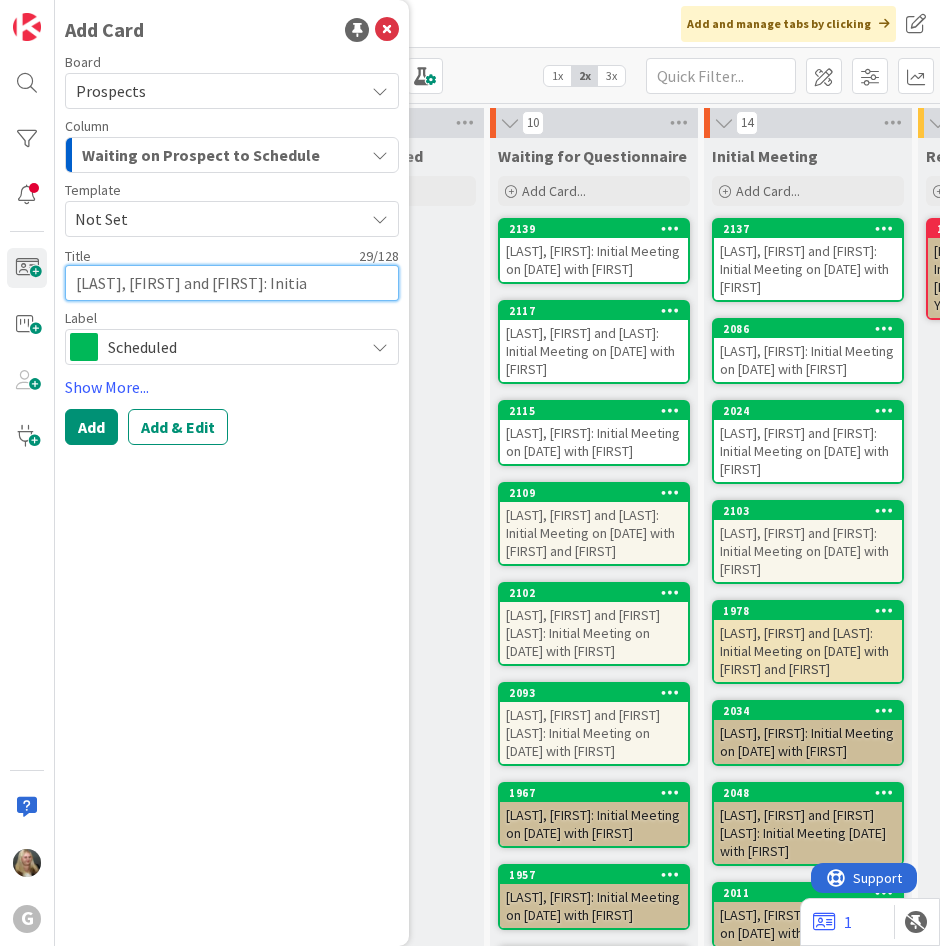 type on "x" 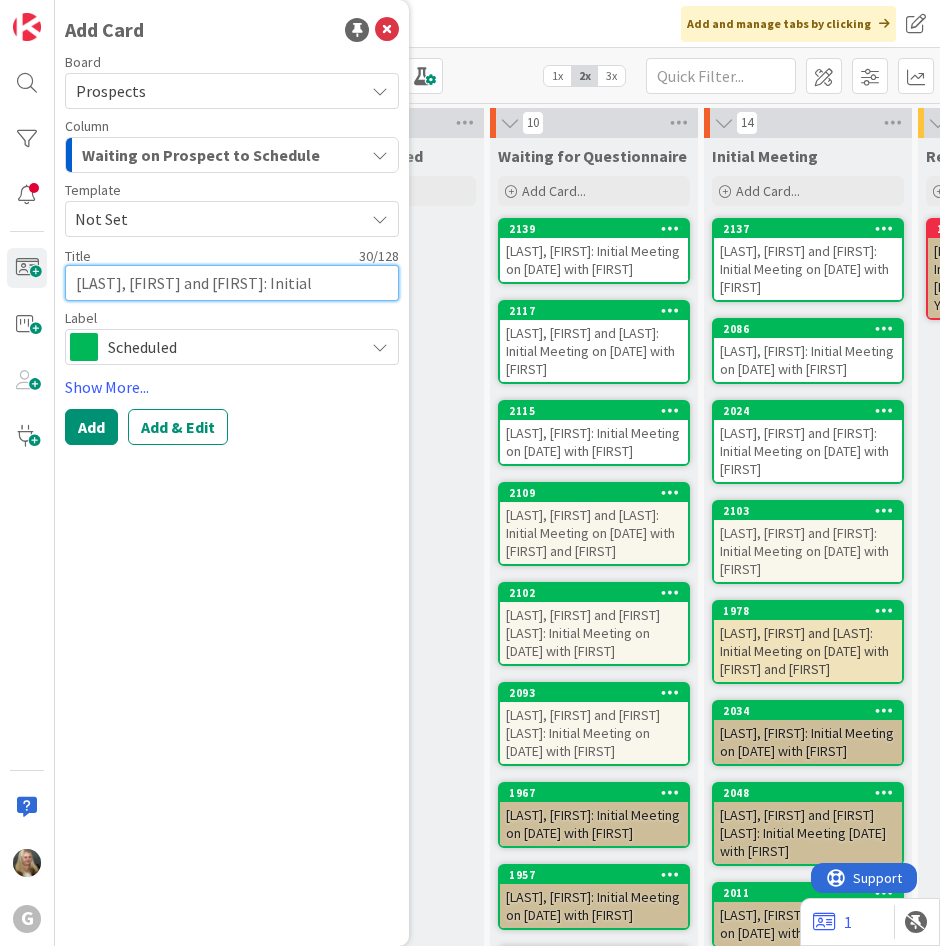 type on "x" 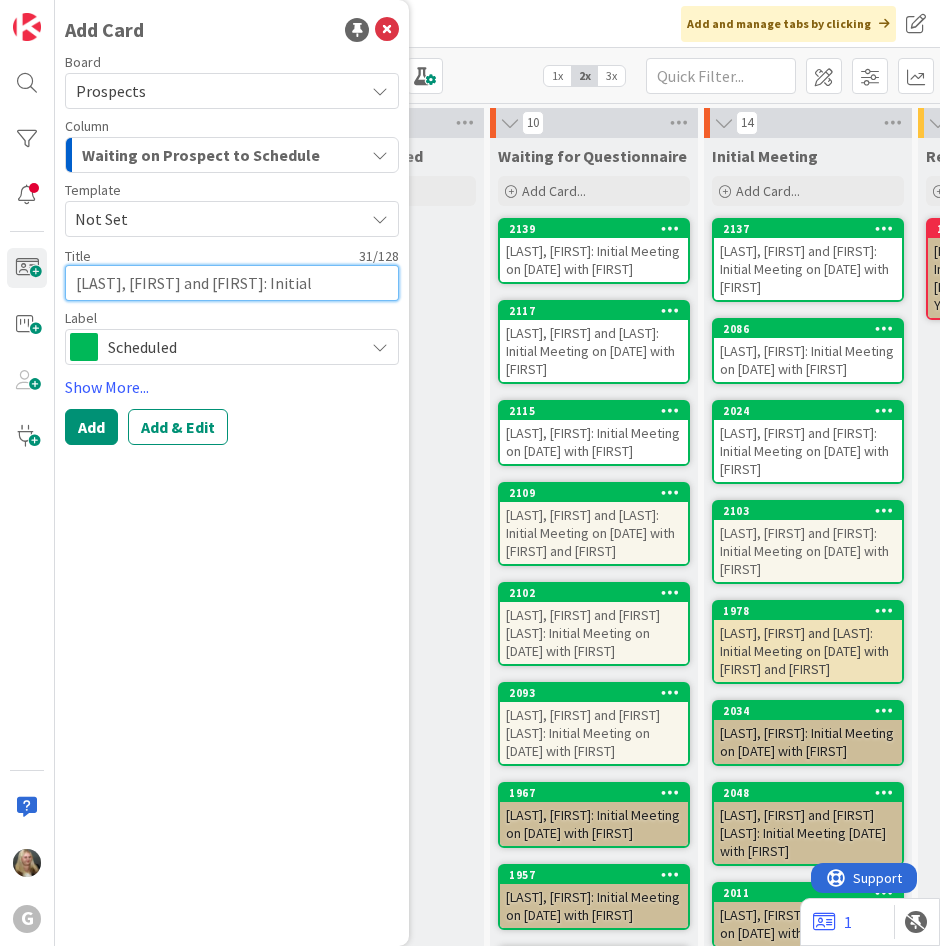 type on "x" 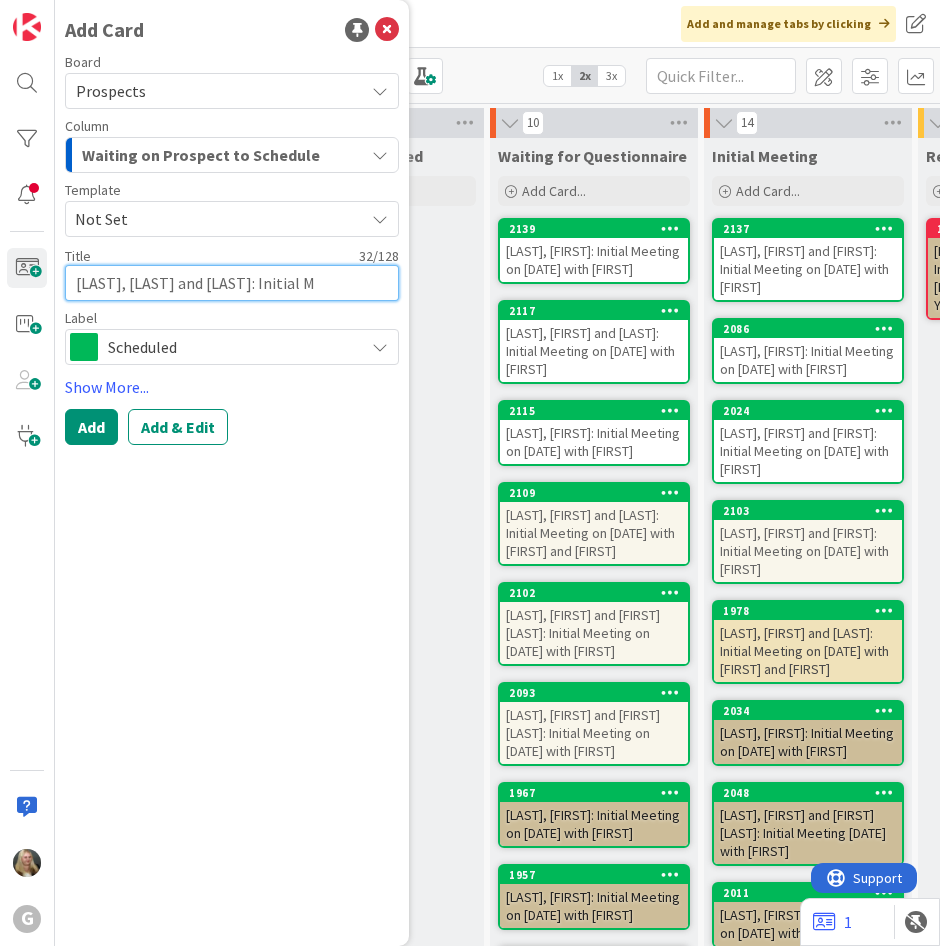 type on "x" 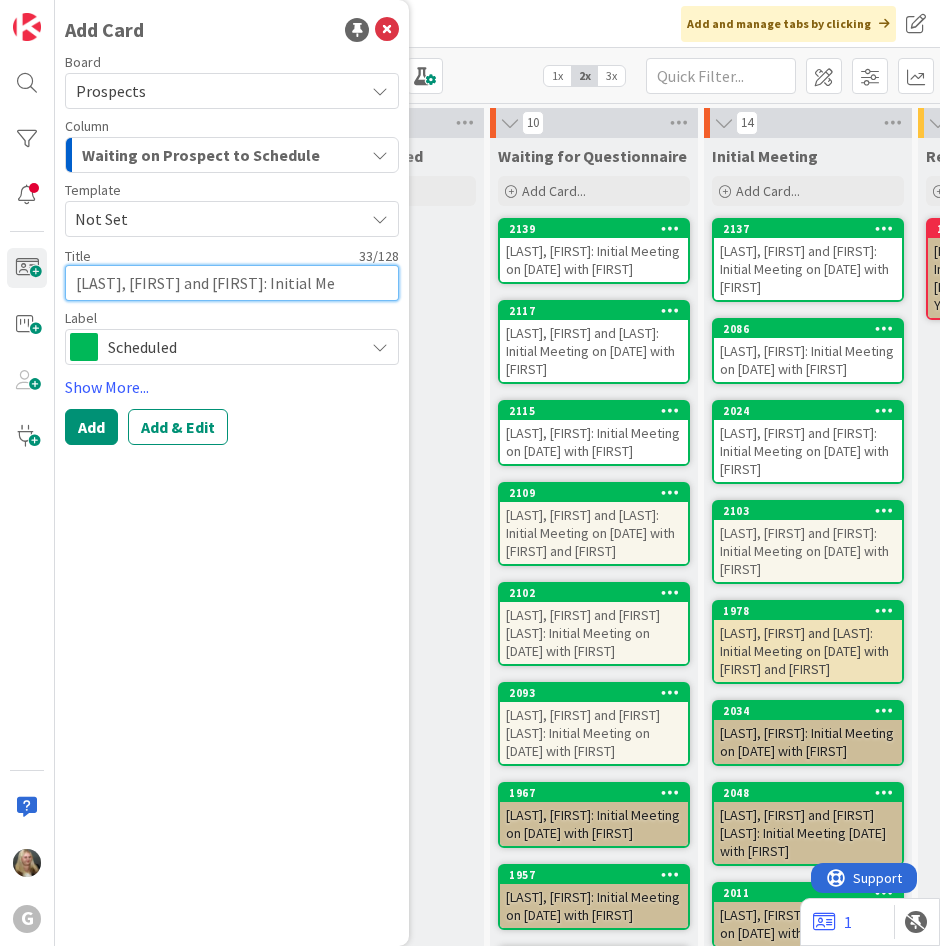 type on "x" 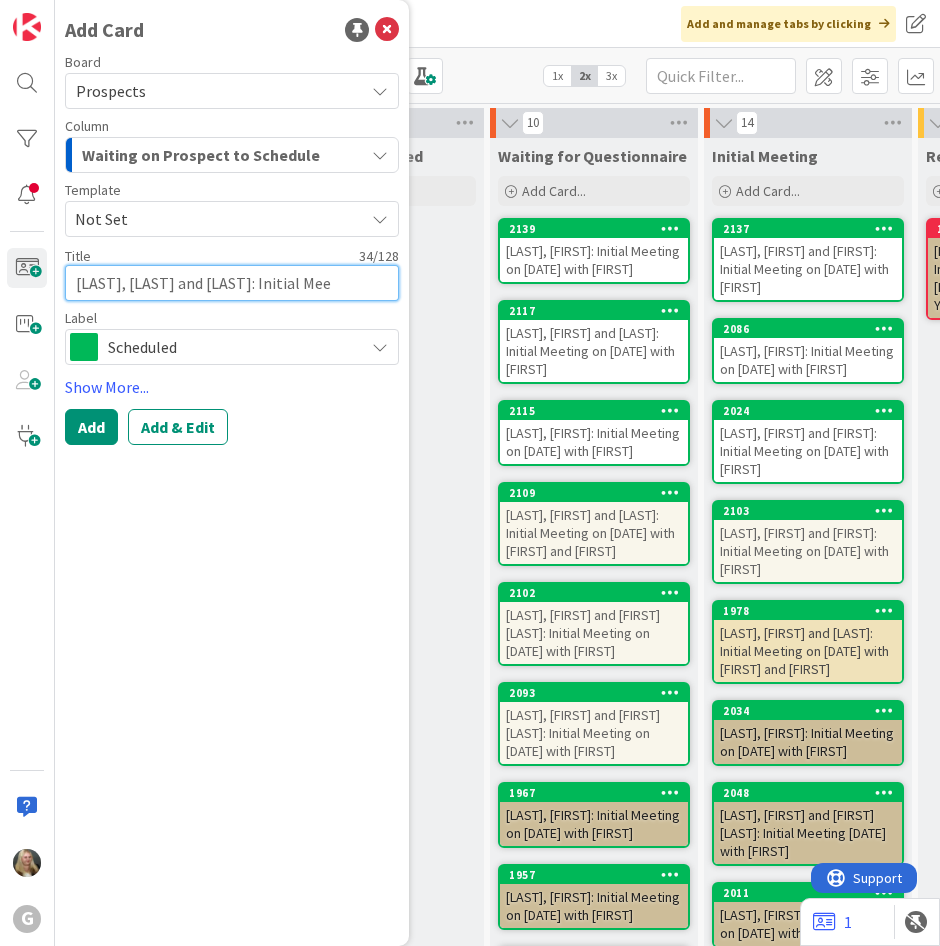 type on "x" 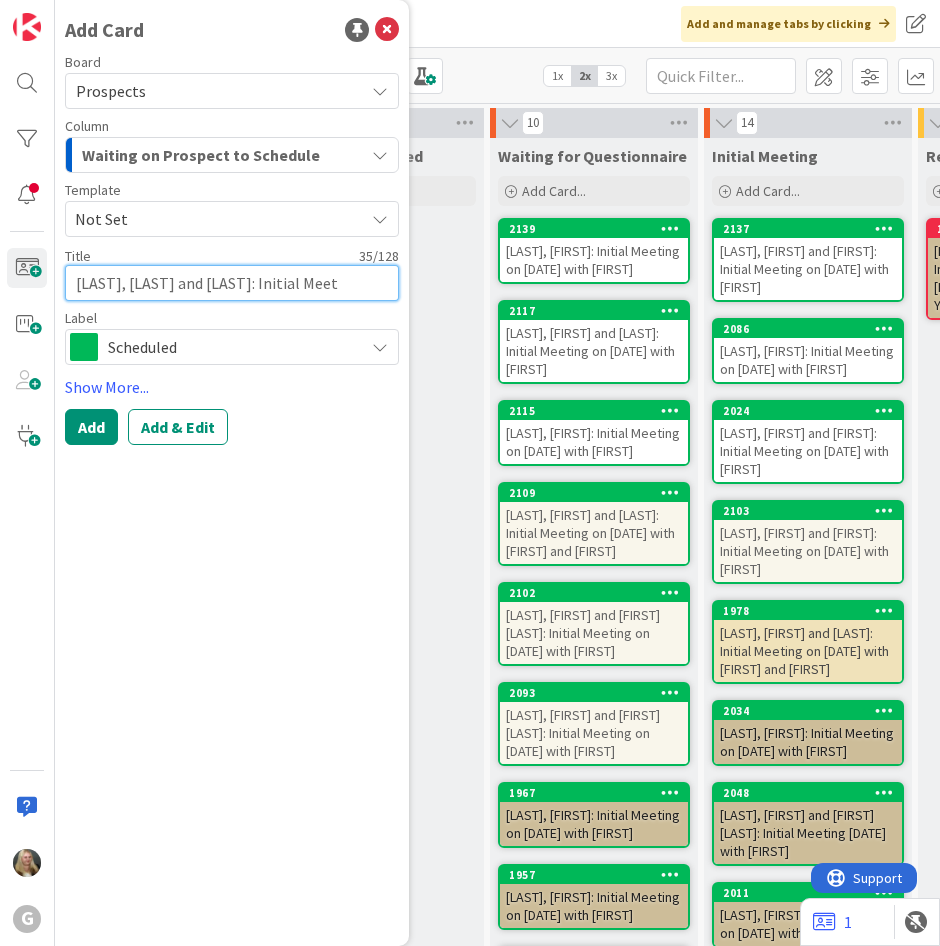 type on "x" 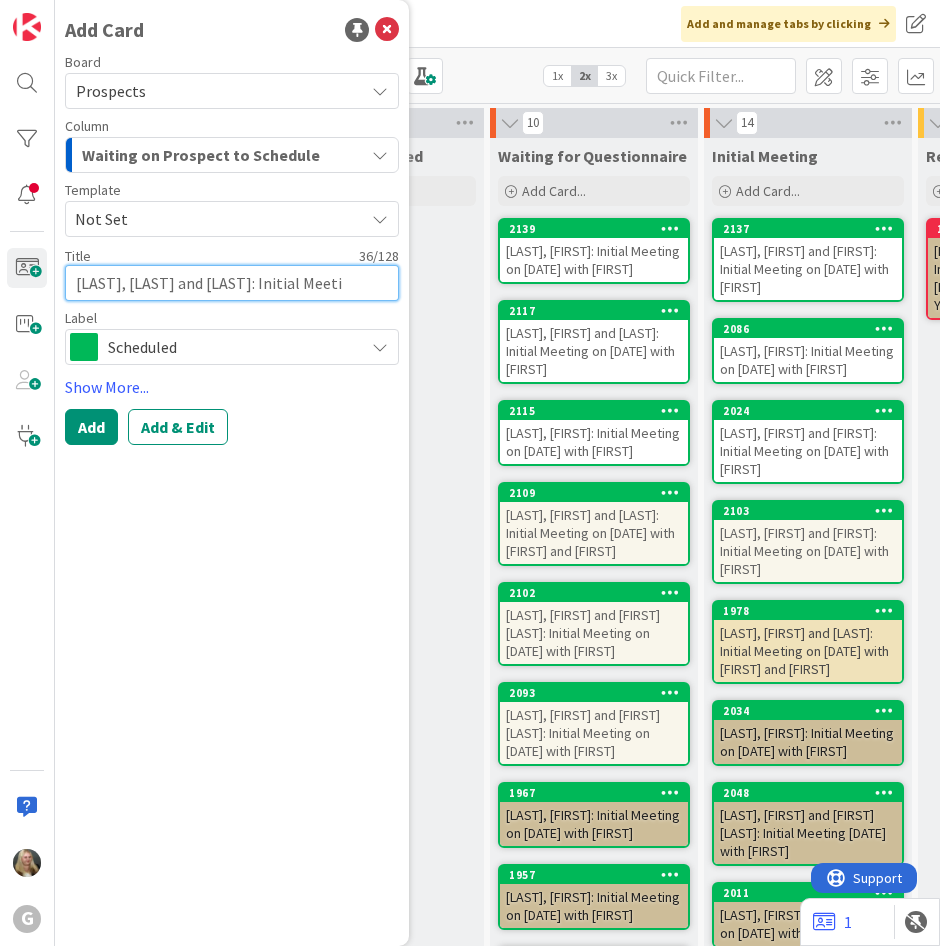type on "x" 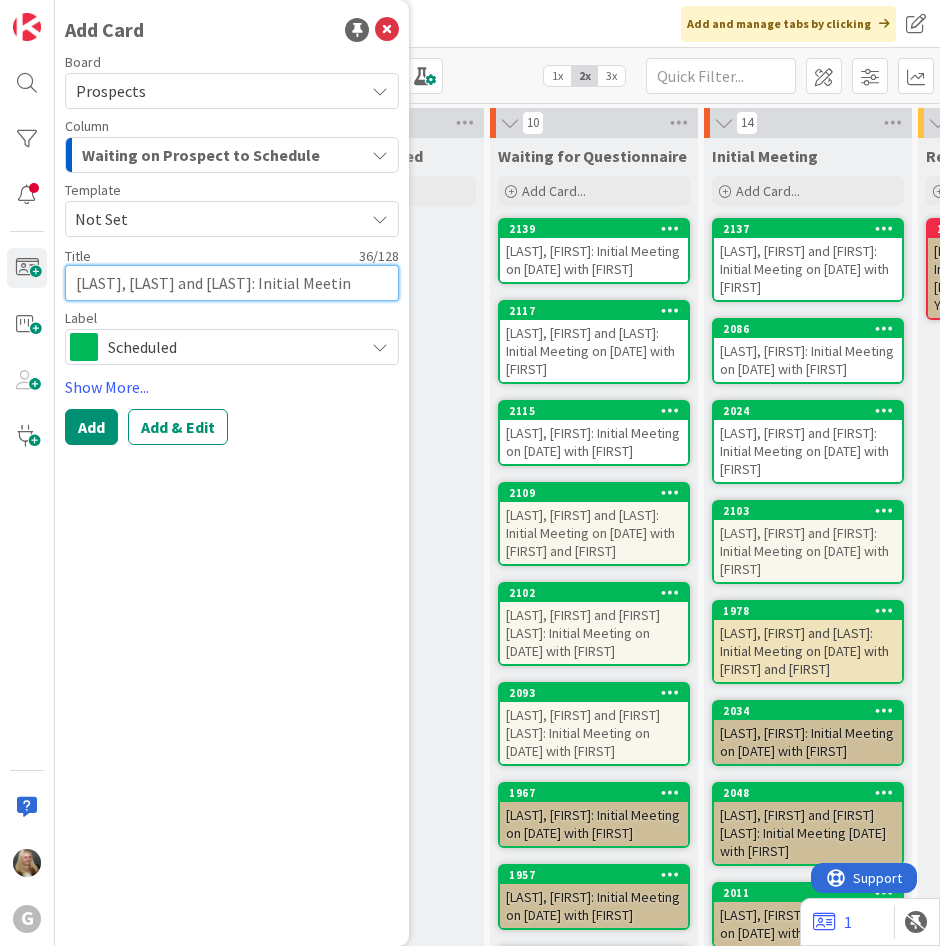 type on "x" 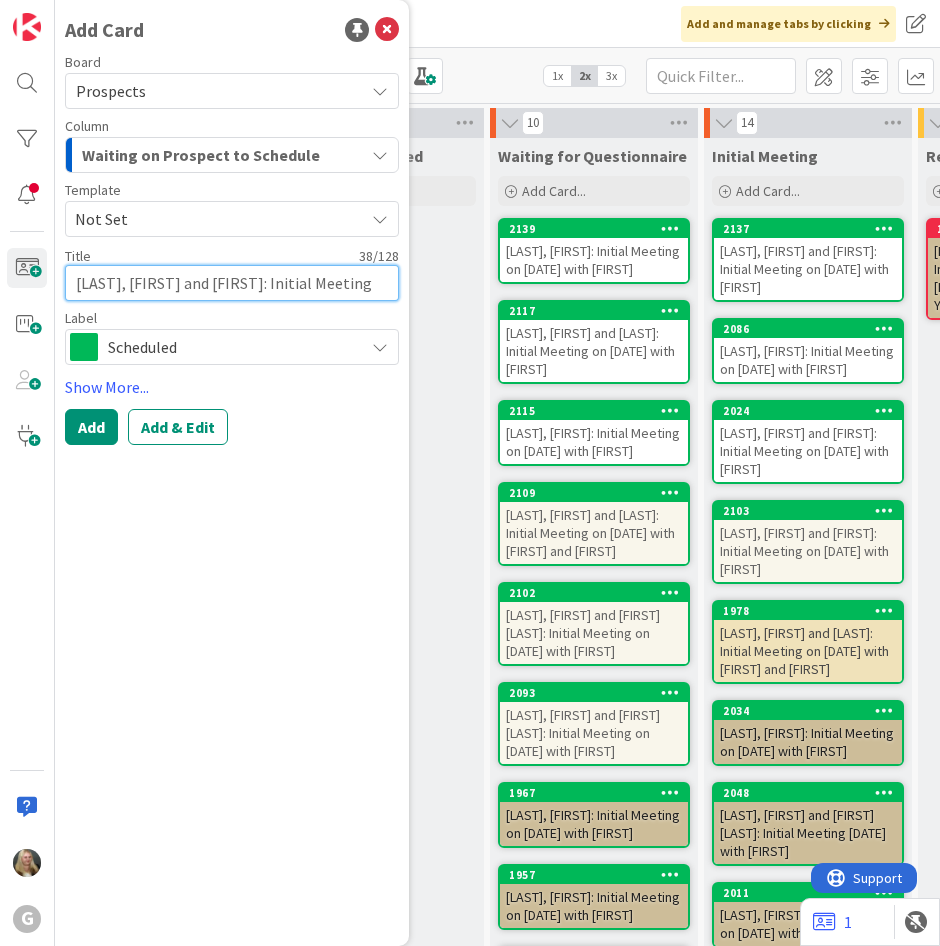 type on "x" 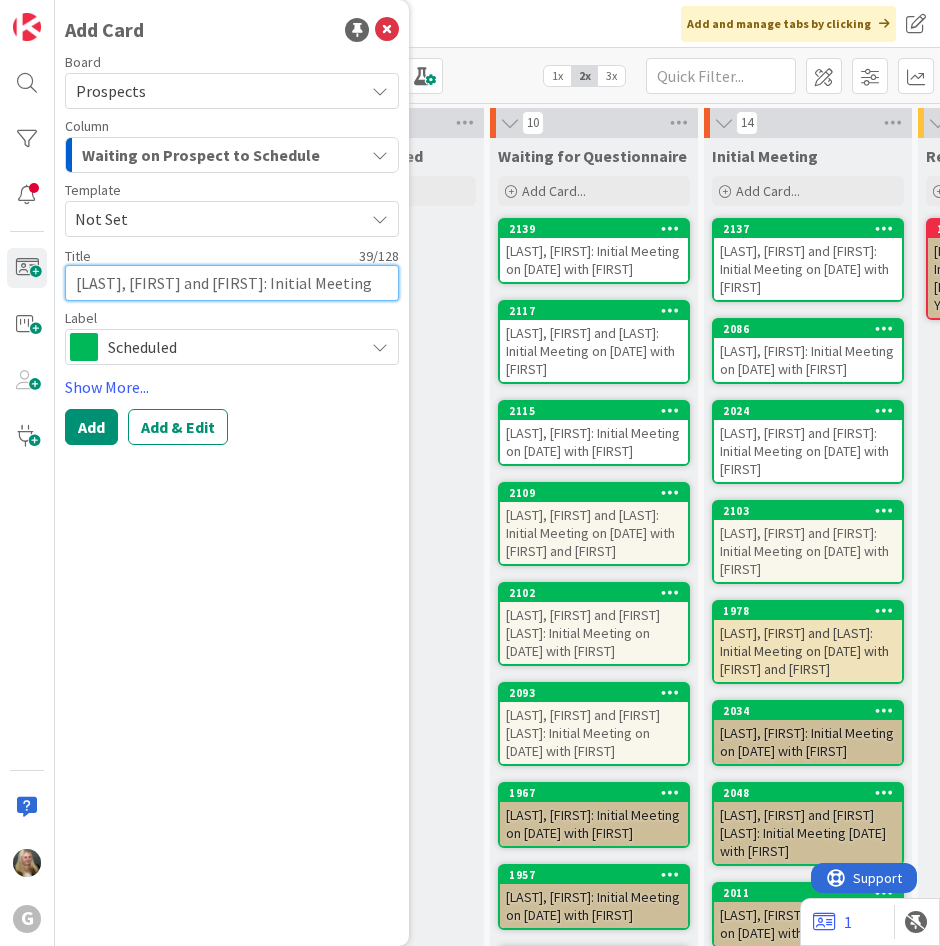 type on "x" 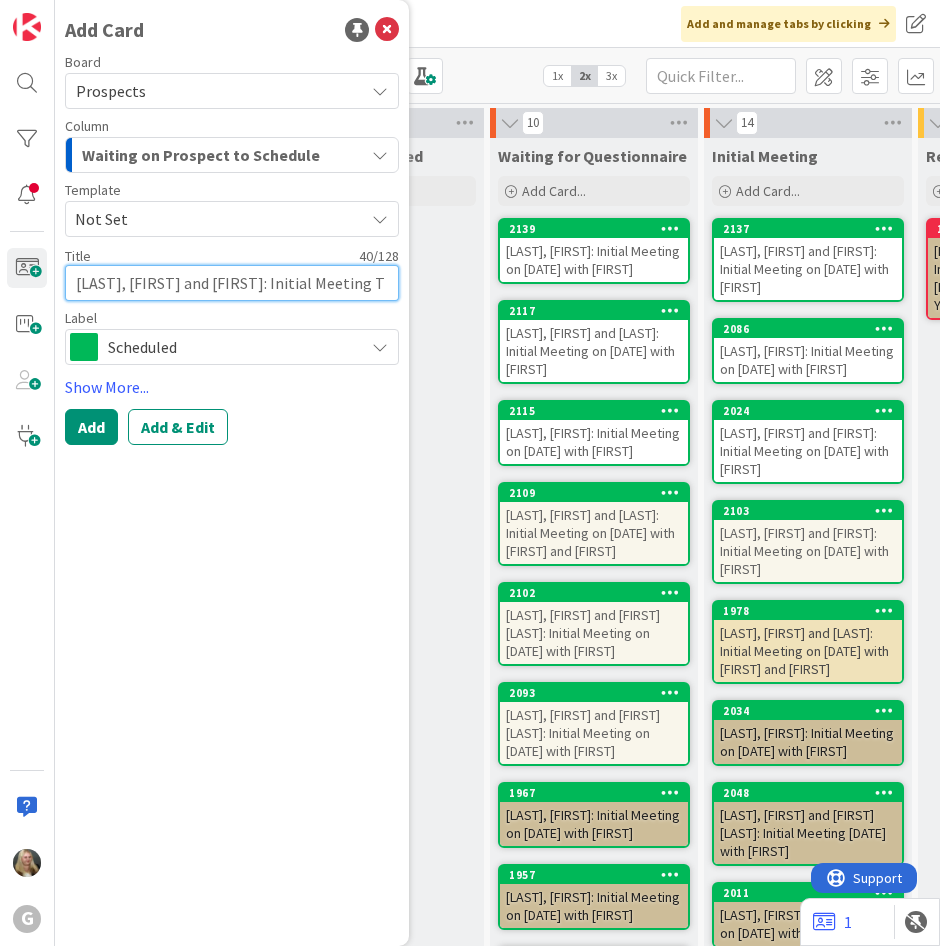 type on "x" 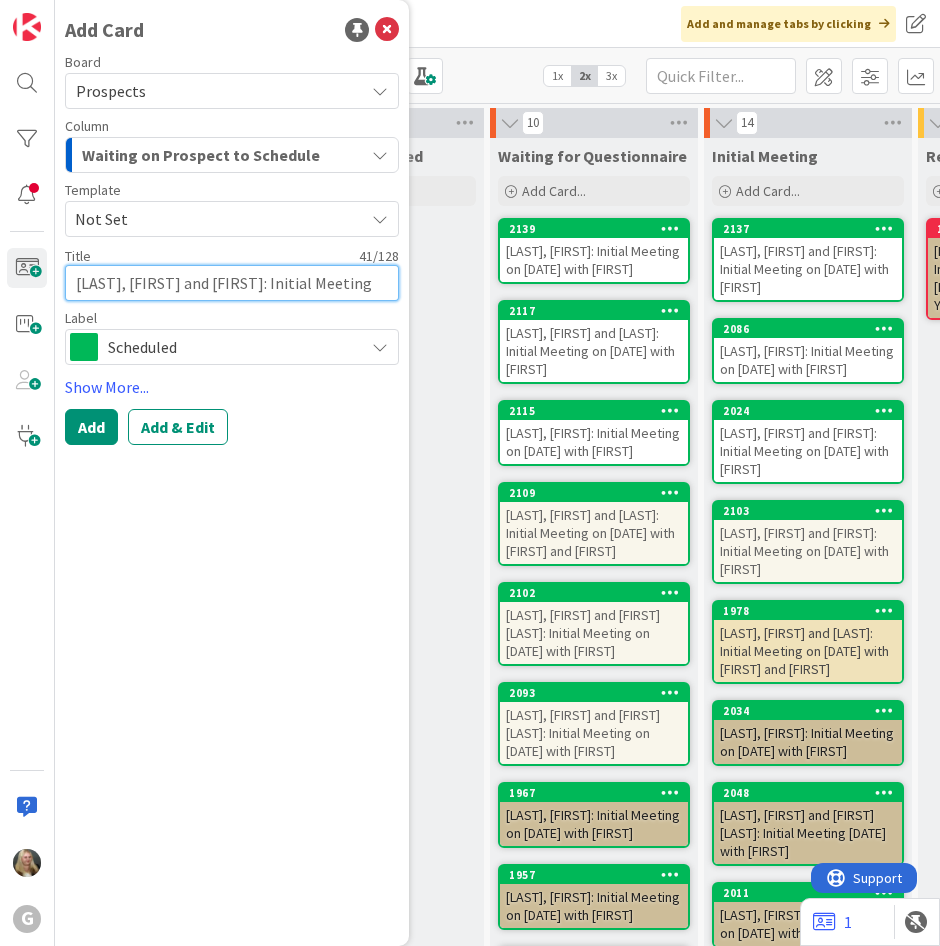 type on "x" 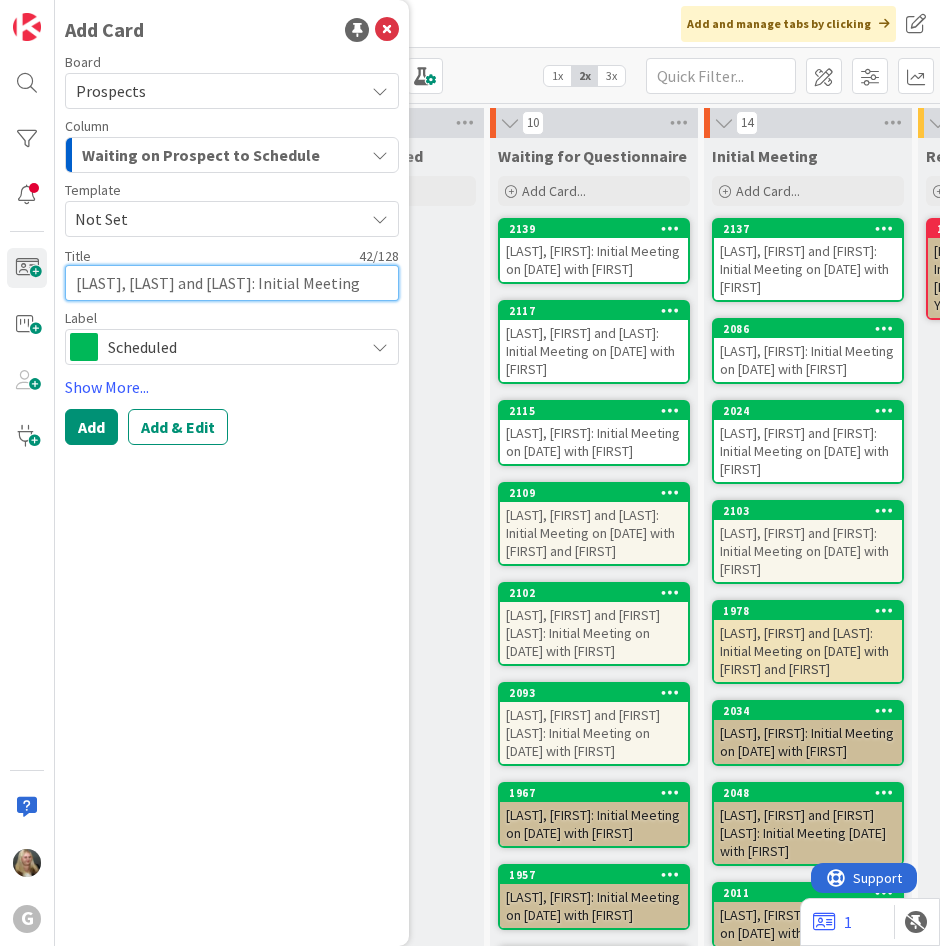 type on "x" 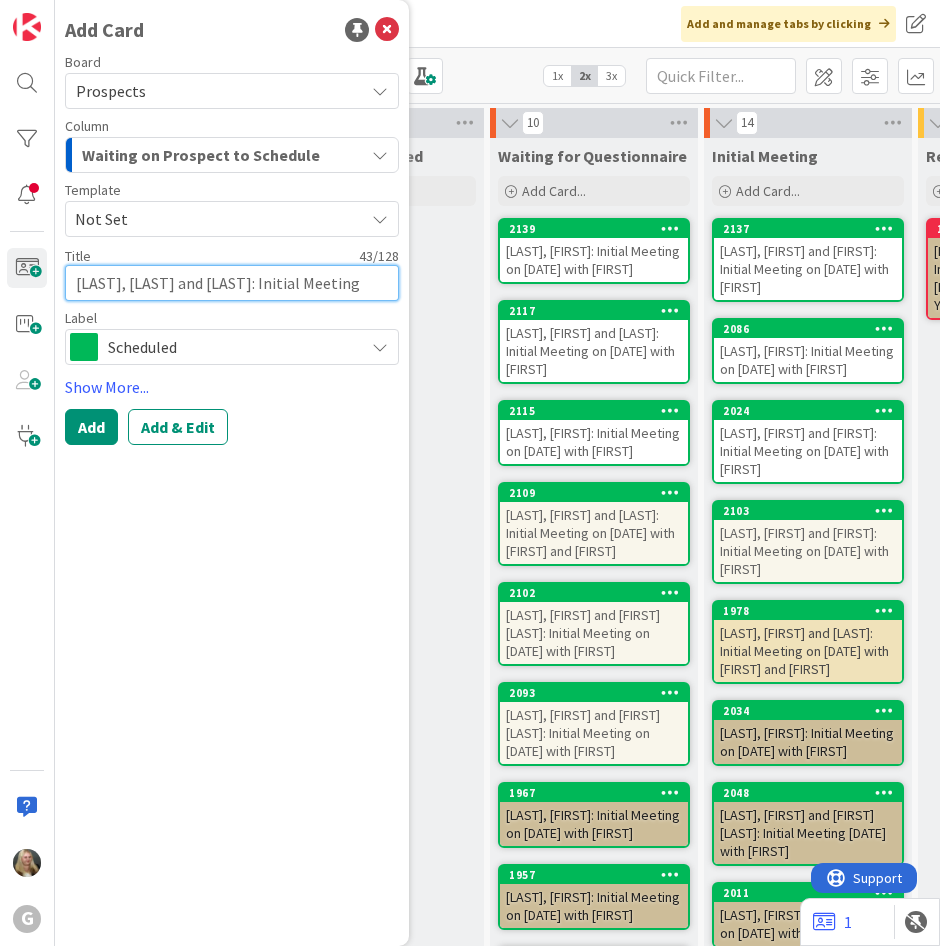 type on "x" 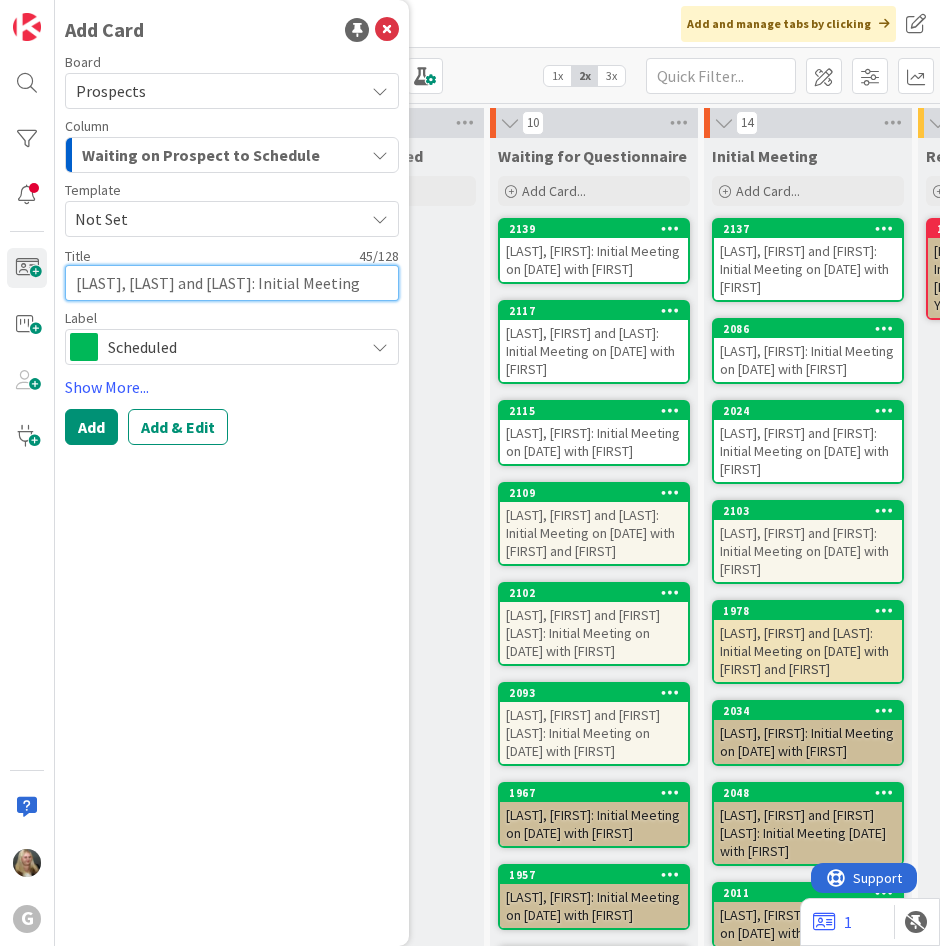 type on "x" 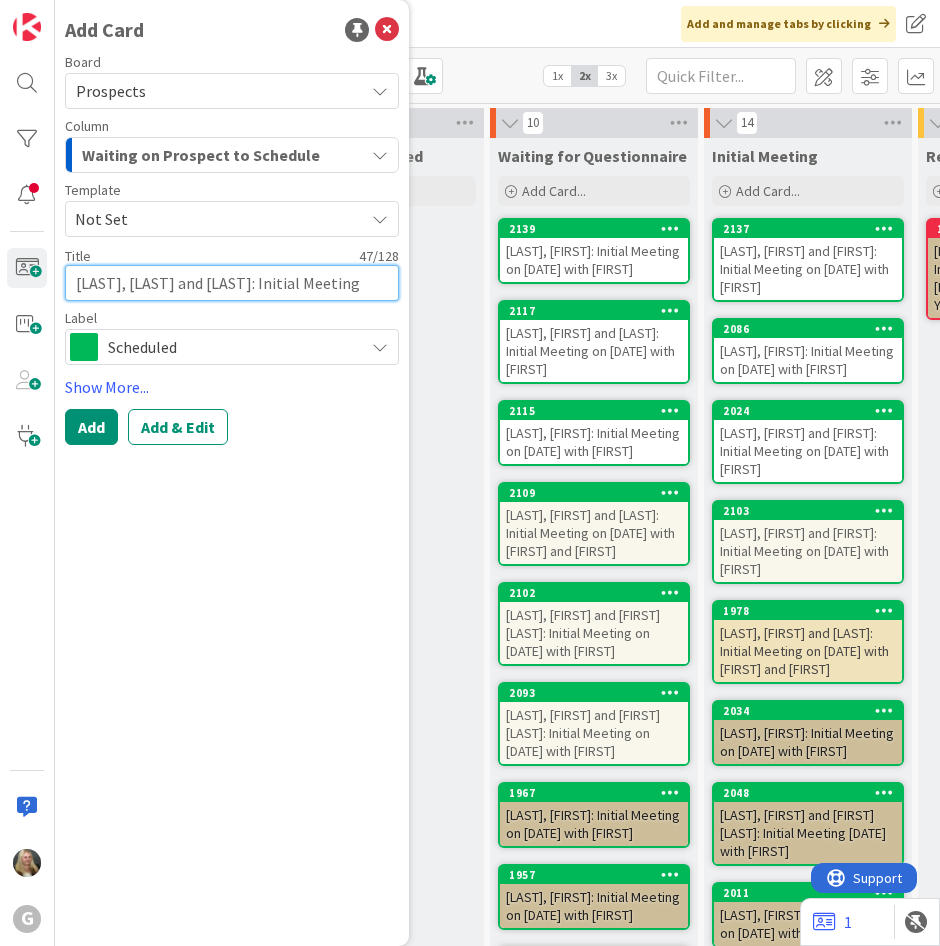 type on "x" 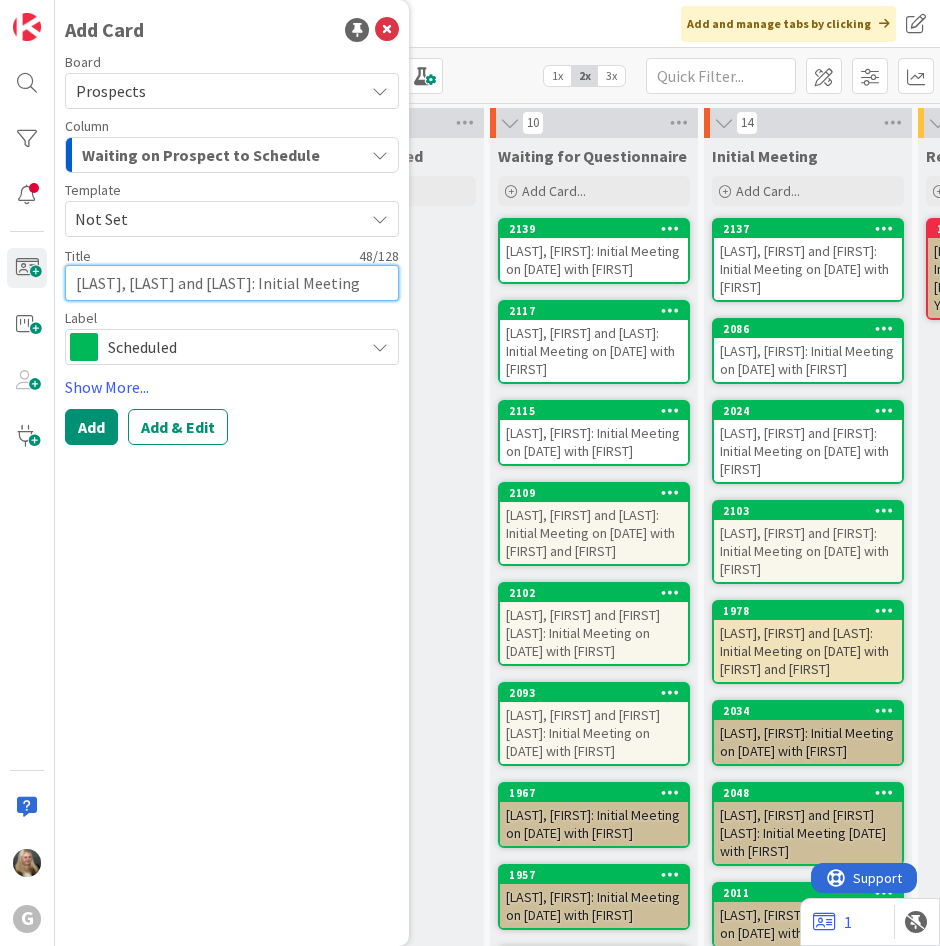 type on "x" 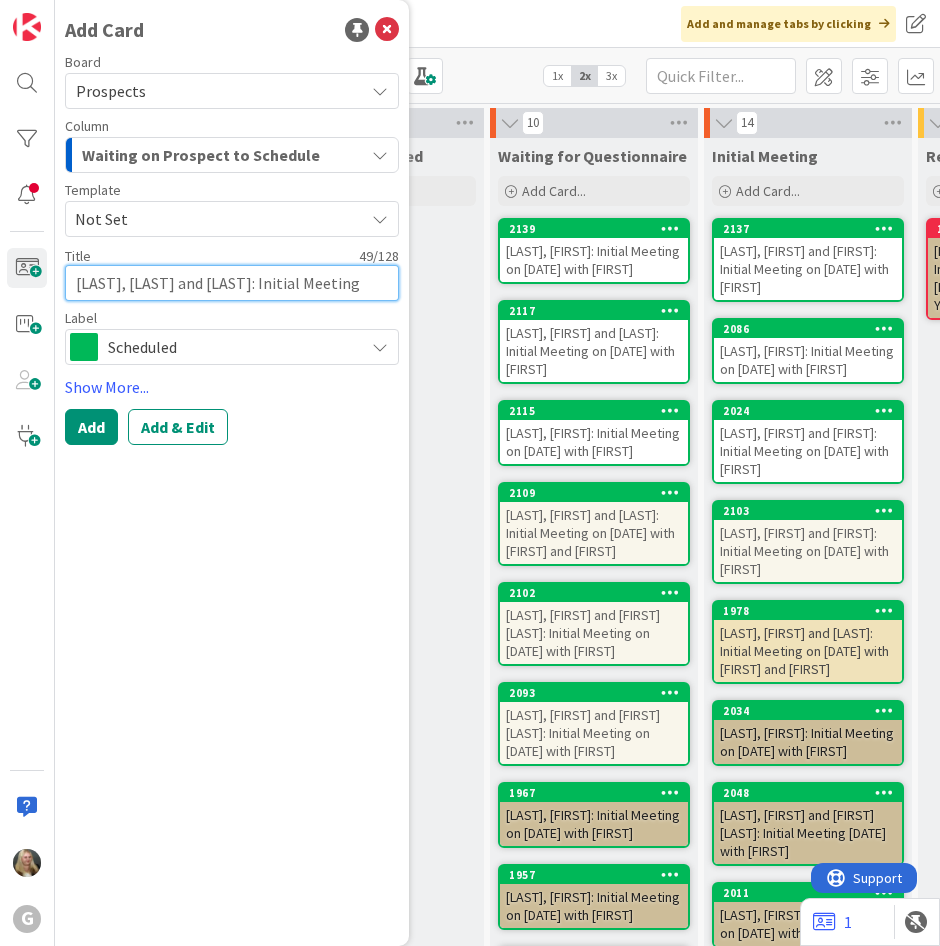 type on "x" 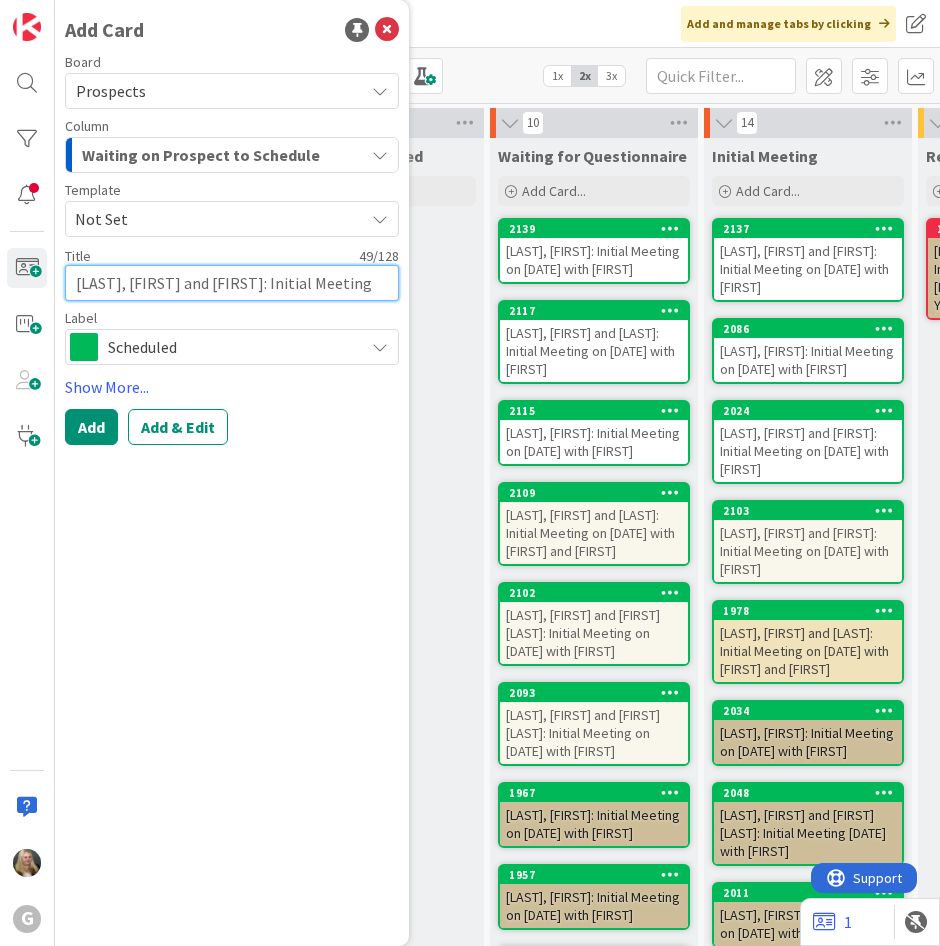 type on "x" 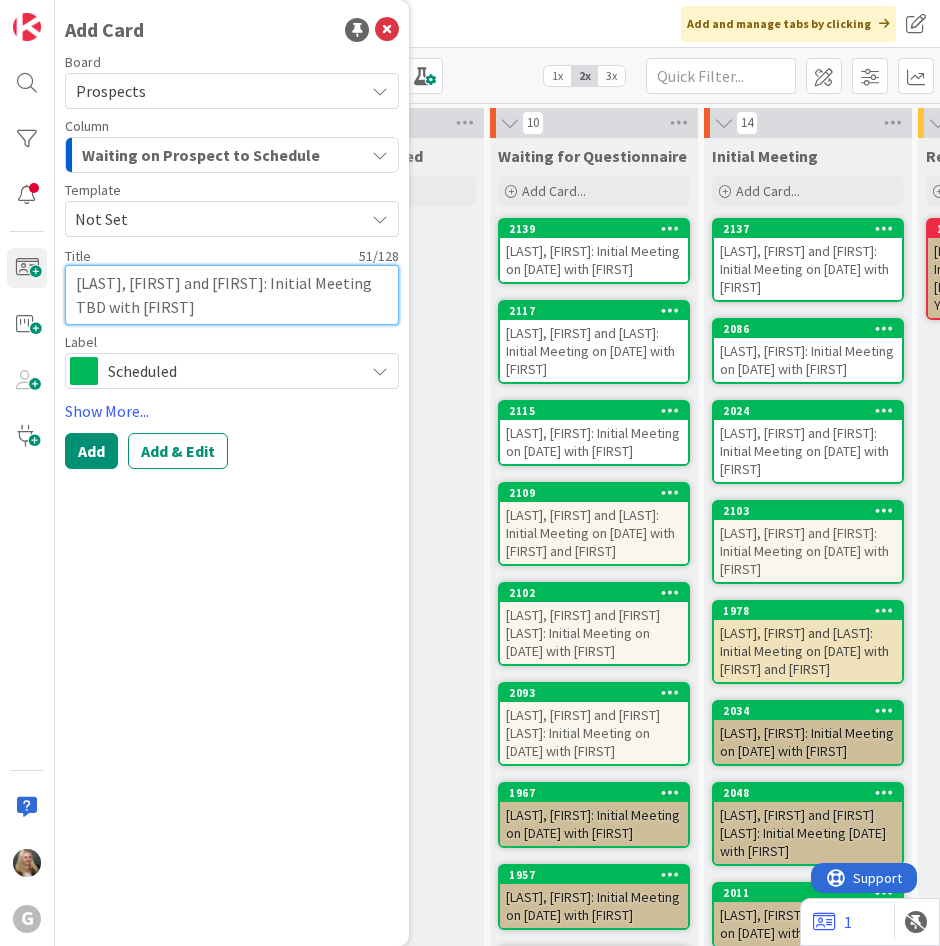 type on "x" 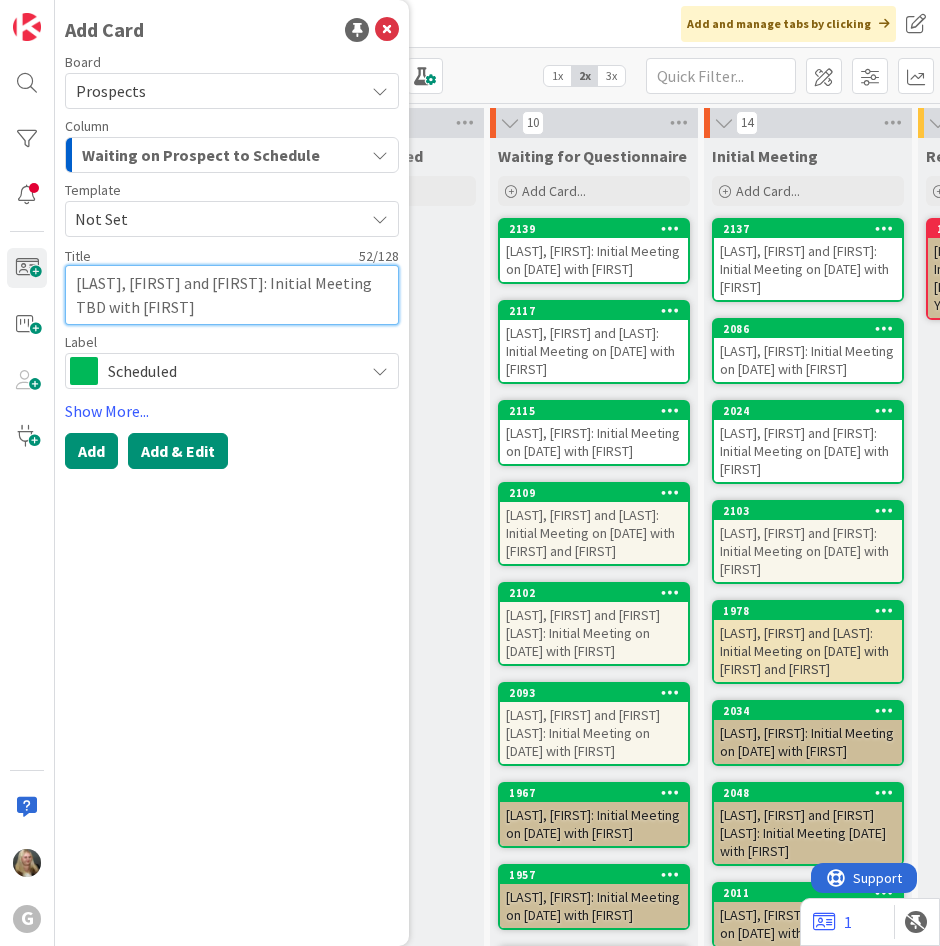 type on "[LAST], [FIRST] and [FIRST]: Initial Meeting TBD with [FIRST]" 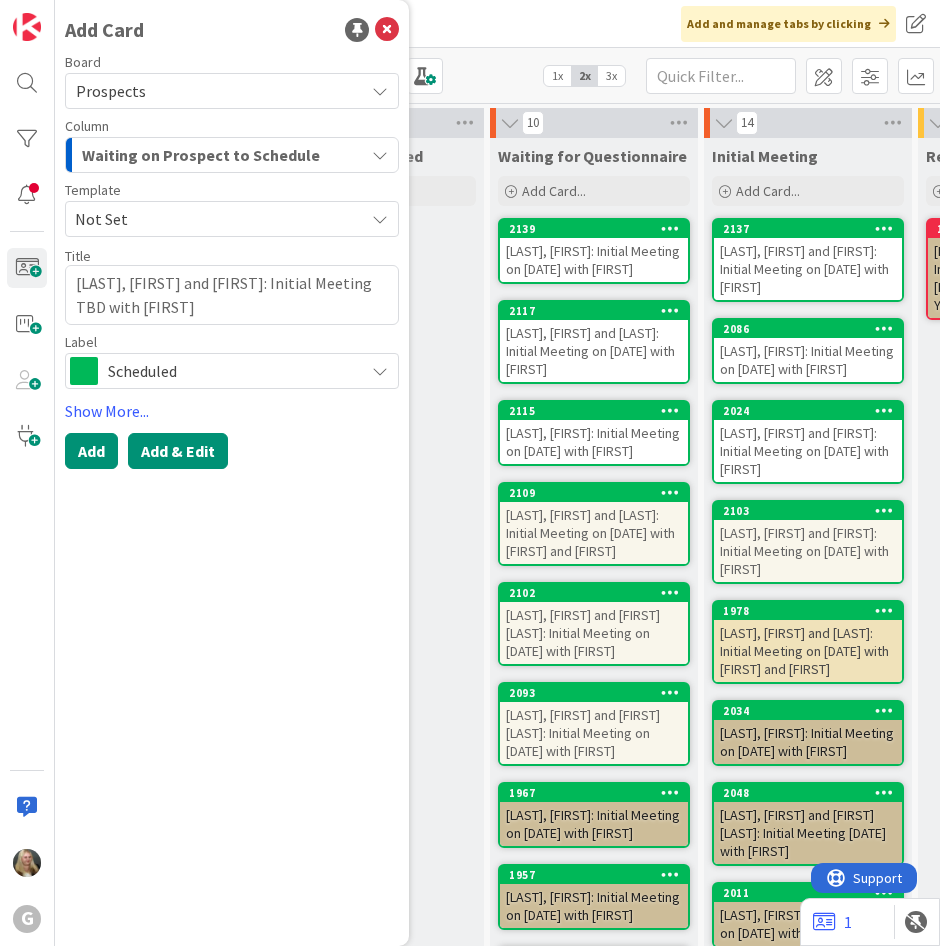 click on "Add & Edit" at bounding box center [178, 451] 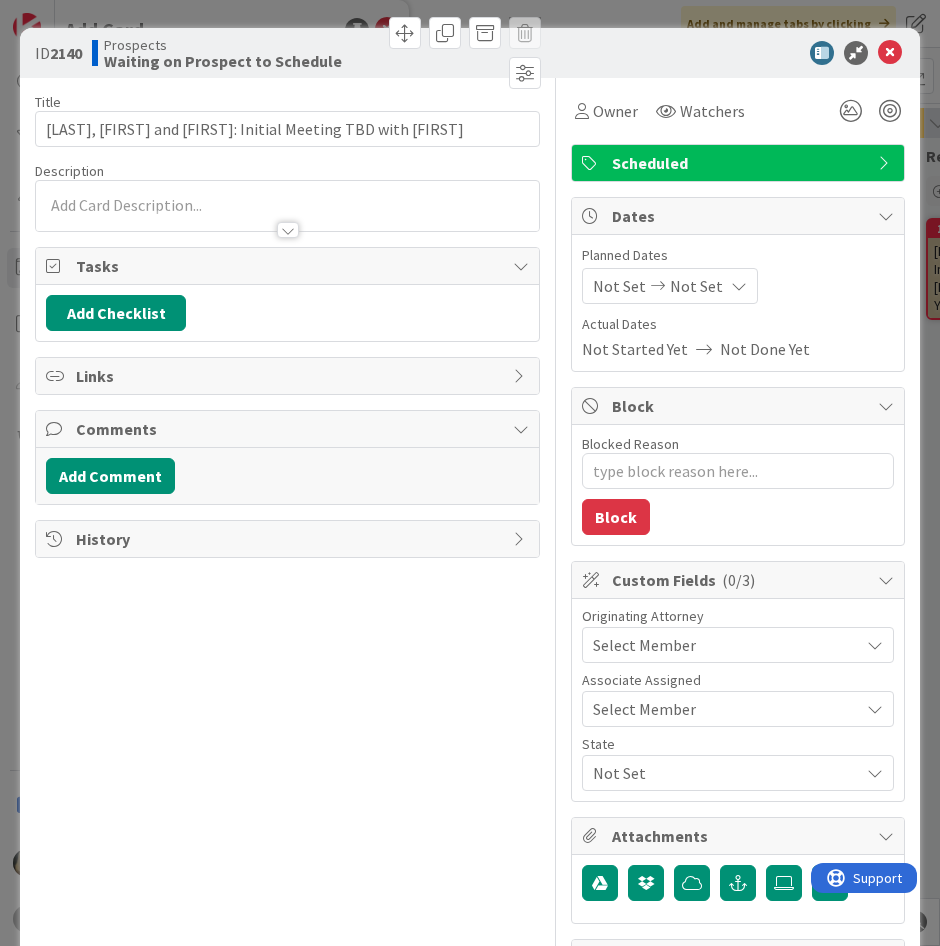 scroll, scrollTop: 0, scrollLeft: 0, axis: both 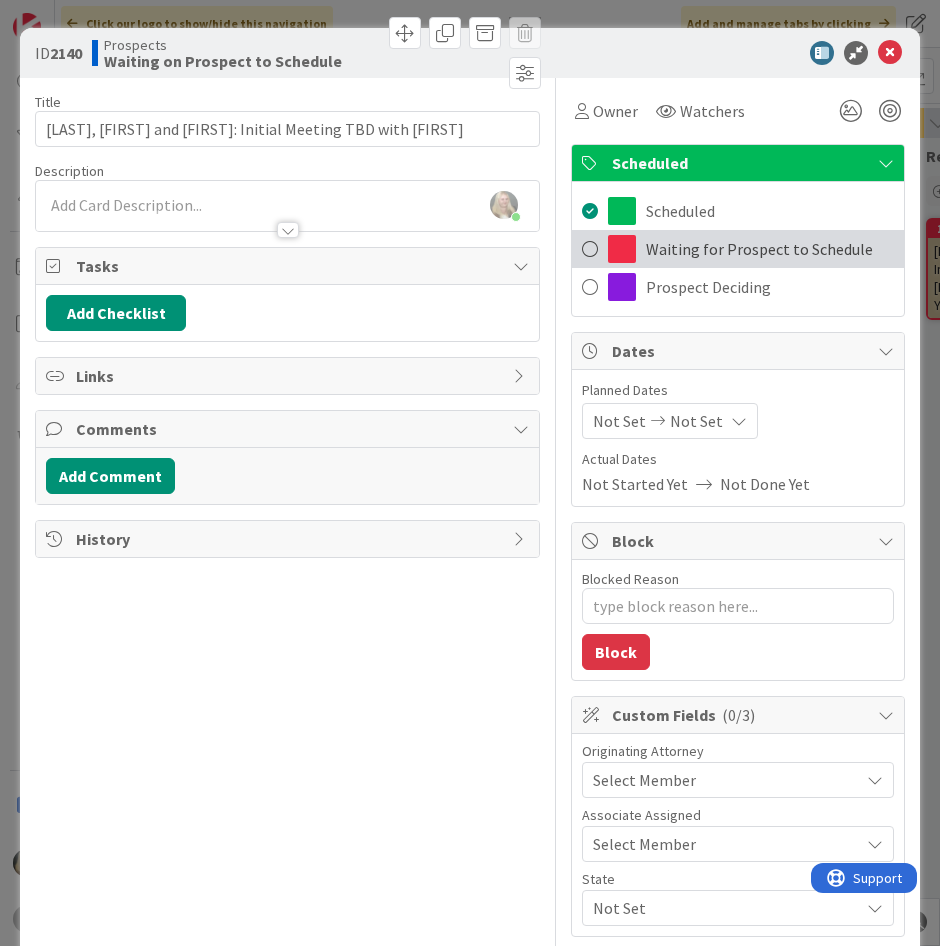 click on "Waiting for Prospect to Schedule" at bounding box center (738, 249) 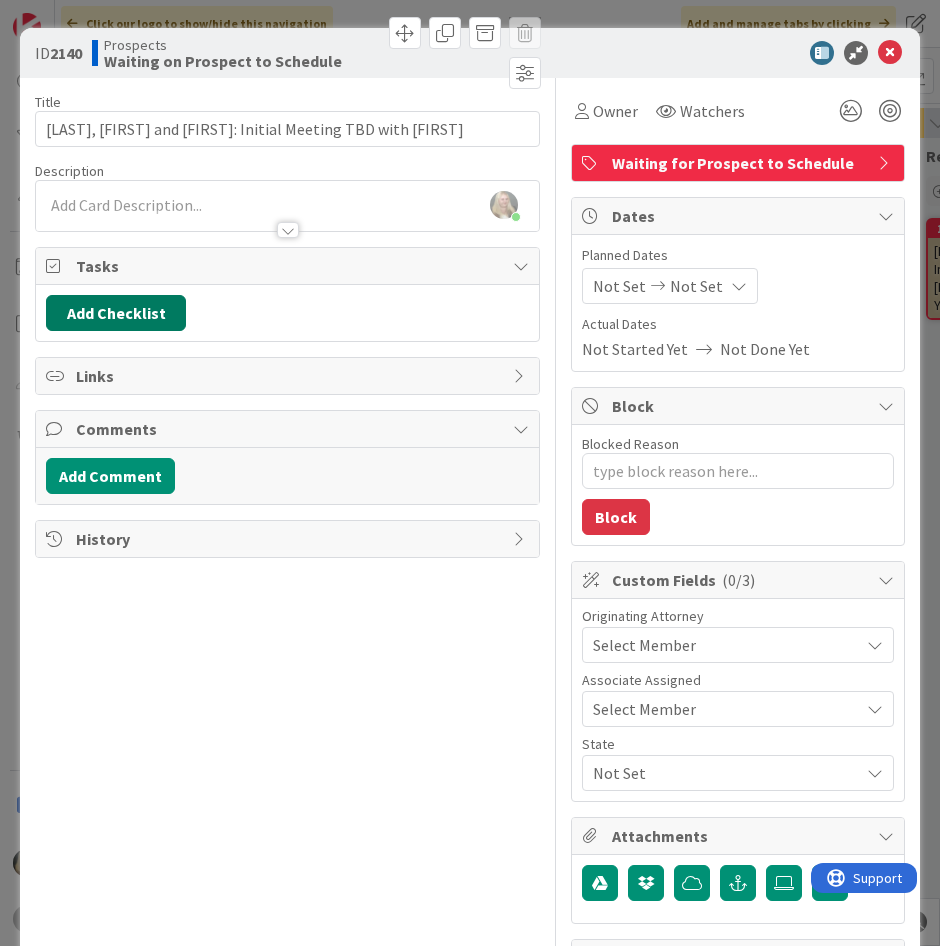 click on "Add Checklist" at bounding box center [116, 313] 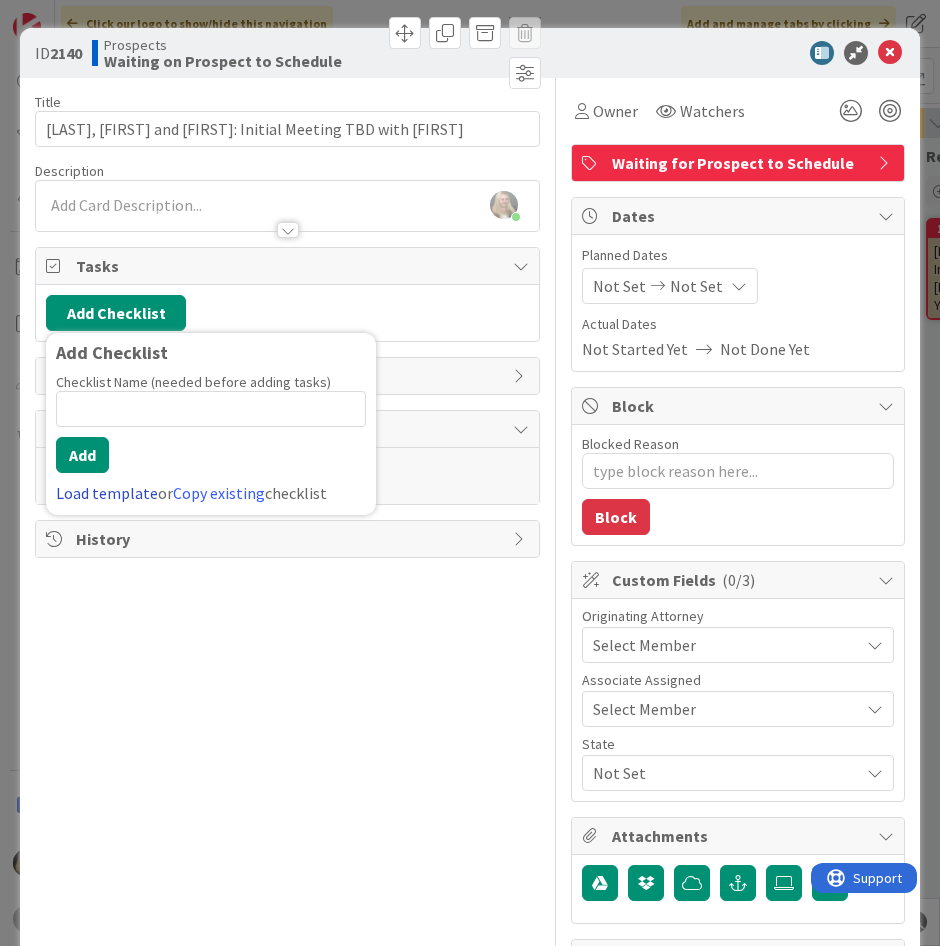 click on "Load template" at bounding box center [107, 493] 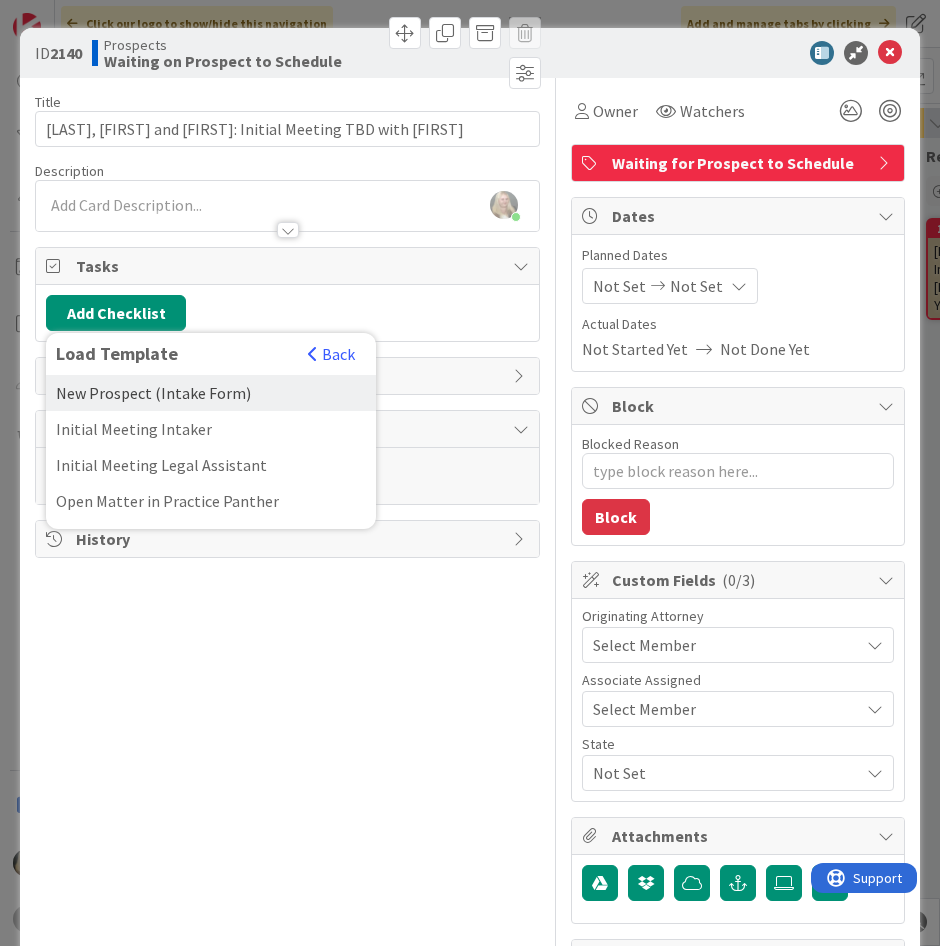 click on "New Prospect (Intake Form)" at bounding box center (211, 393) 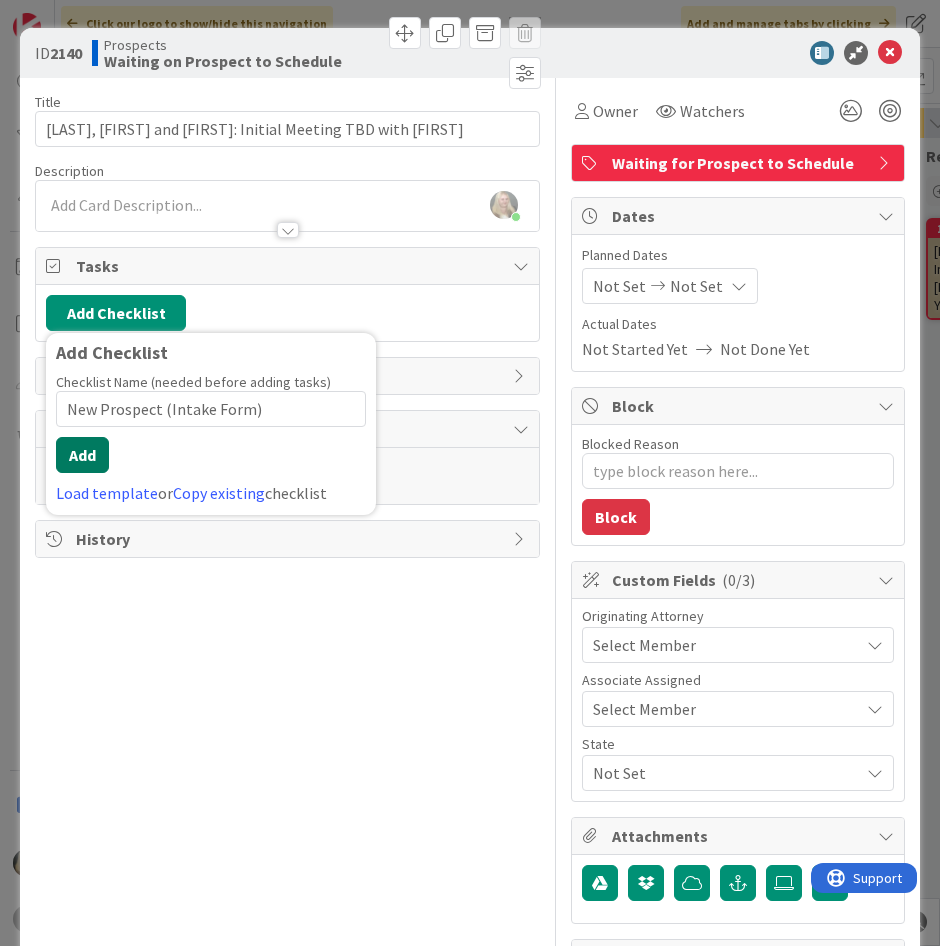 click on "Add" at bounding box center (82, 455) 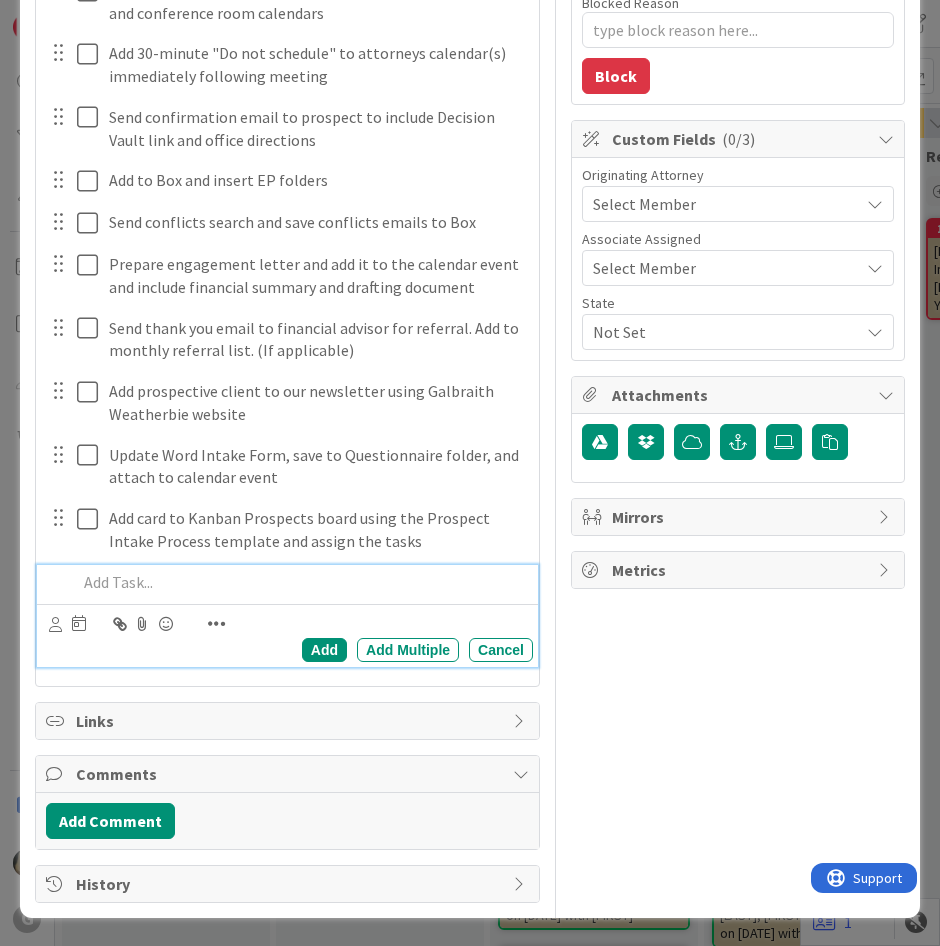 scroll, scrollTop: 141, scrollLeft: 0, axis: vertical 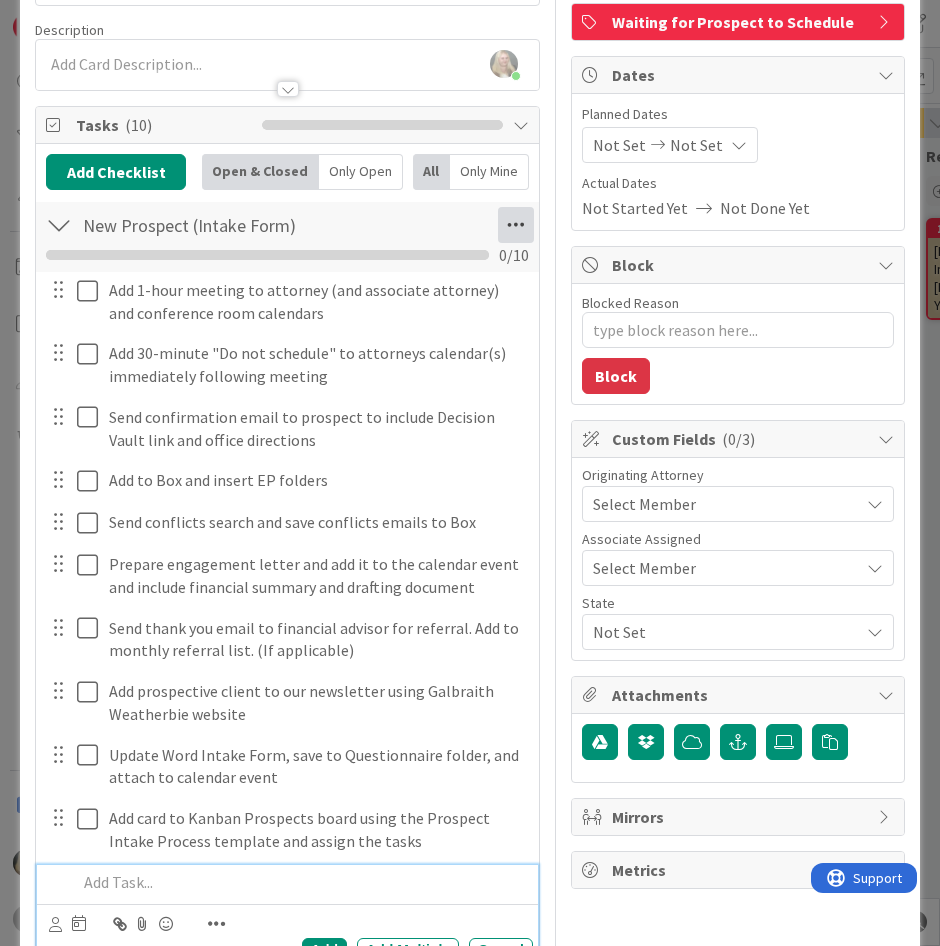 click at bounding box center [516, 225] 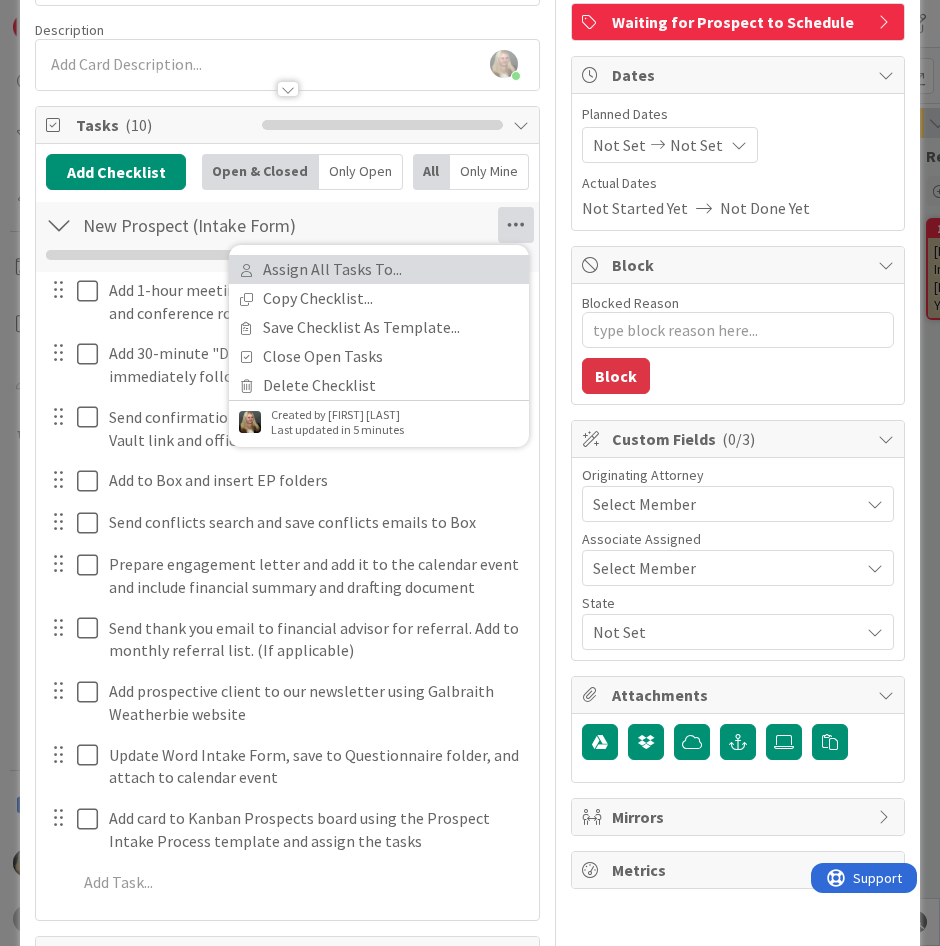 click on "Assign All Tasks To..." at bounding box center (379, 269) 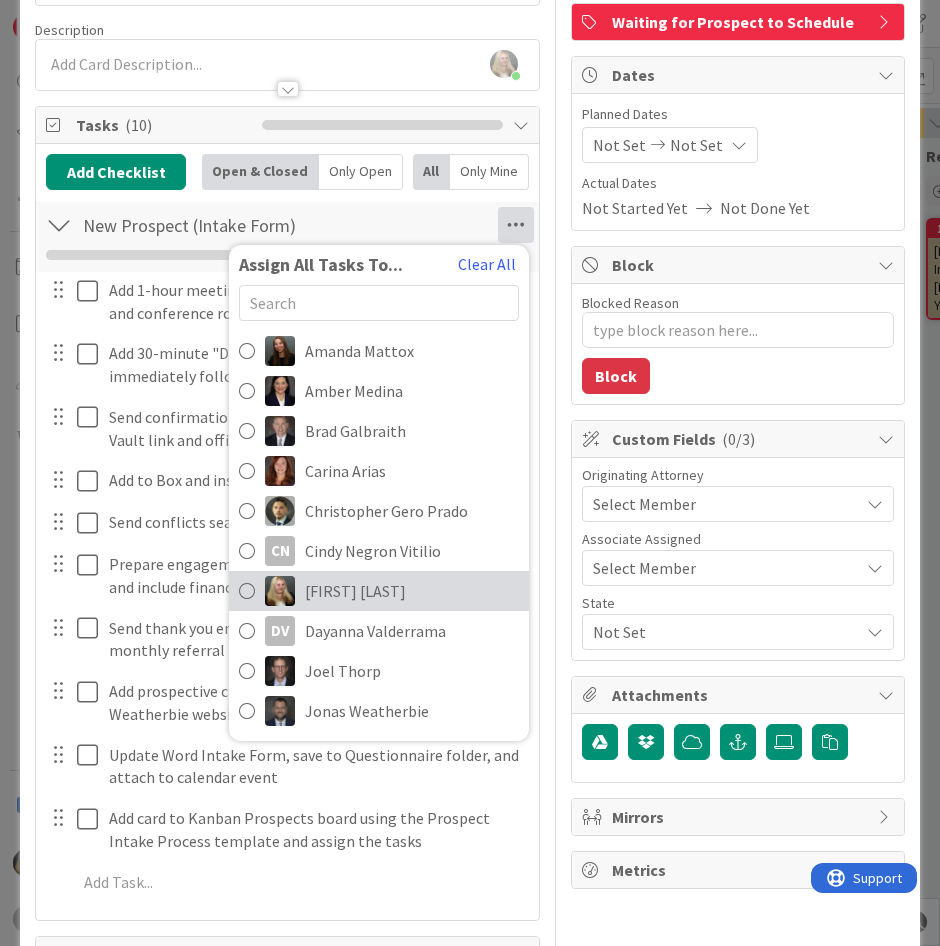 click on "[FIRST] [LAST]" at bounding box center (355, 591) 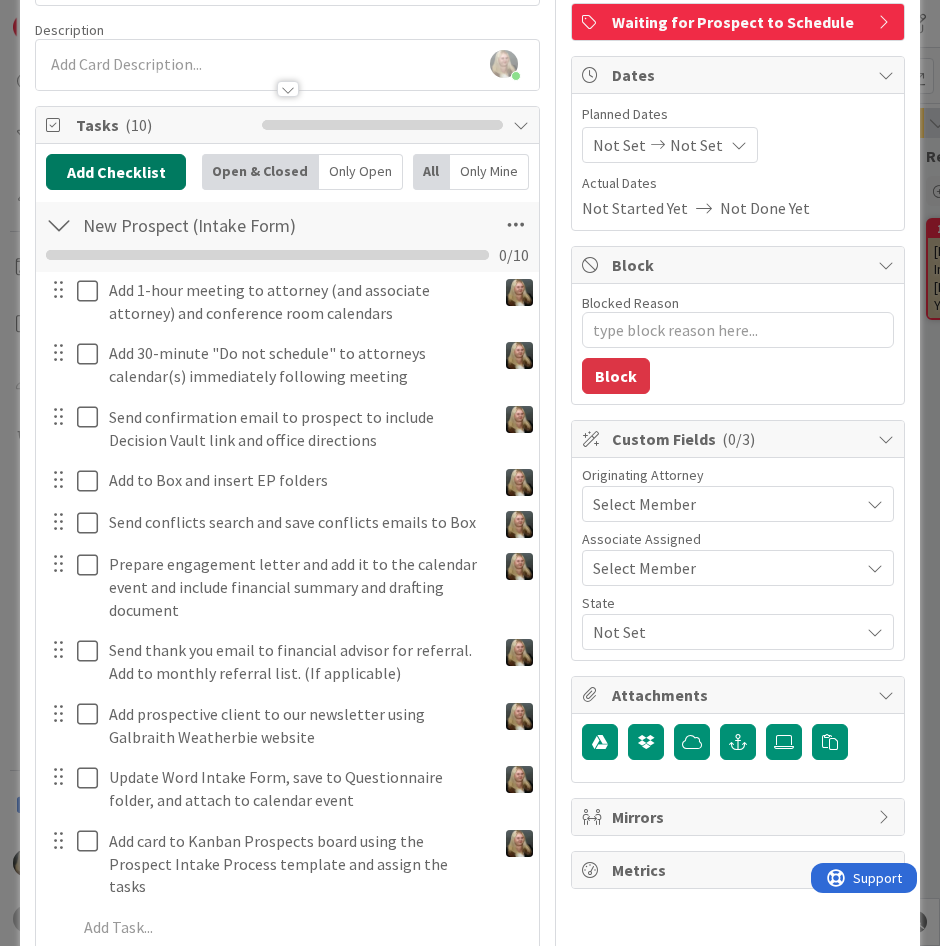 click on "Add Checklist" at bounding box center [116, 172] 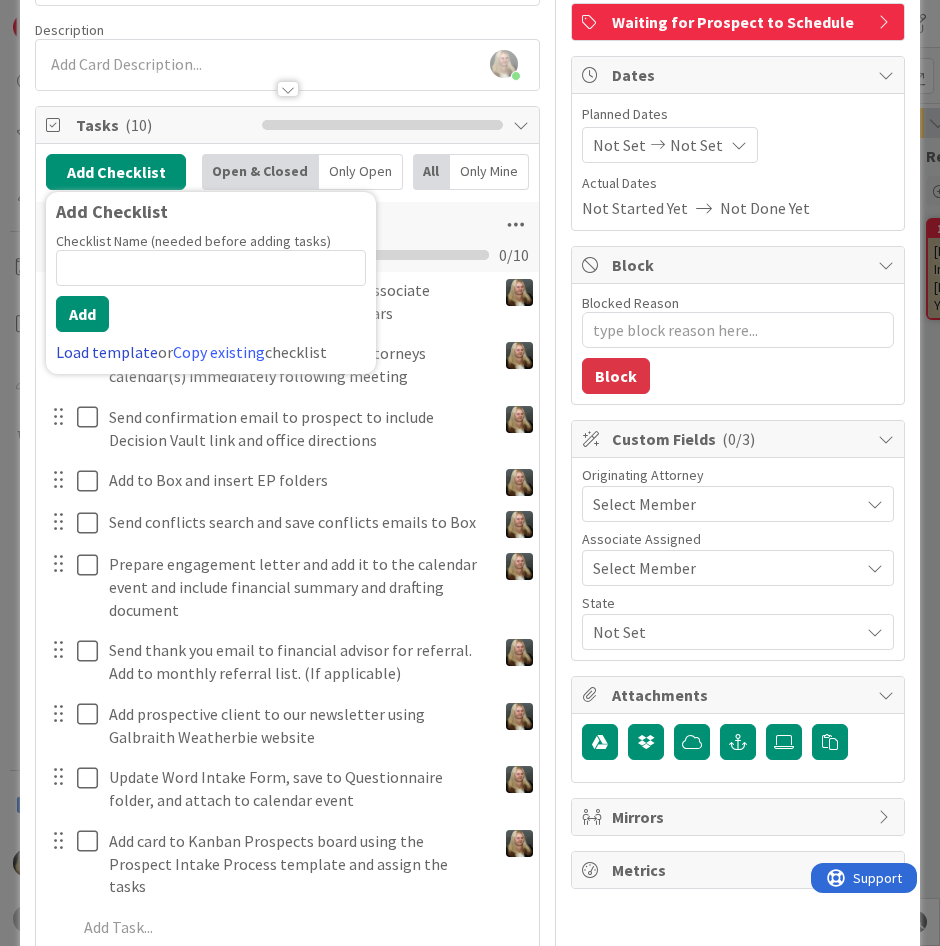 click on "Load template" at bounding box center (107, 352) 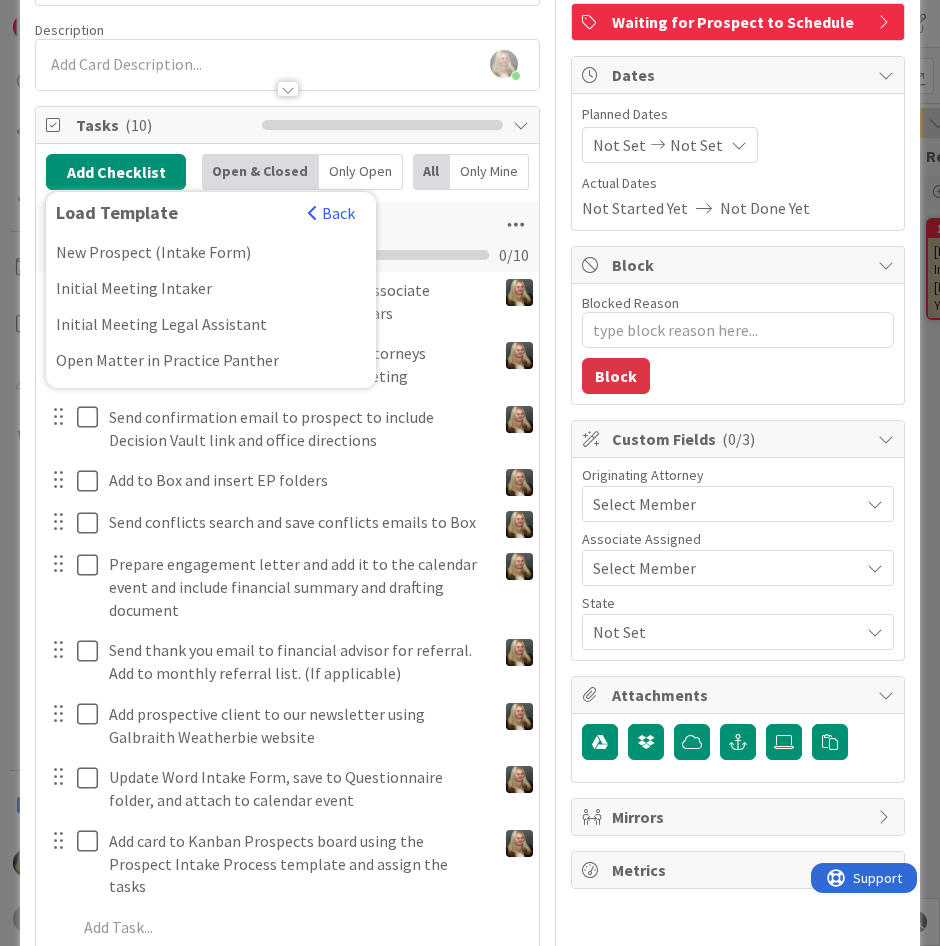 click on "New Prospect (Intake Form) Checklist Name 26 / 64 New Prospect (Intake Form) Assign All Tasks To... Copy Checklist... Save Checklist As Template... Close Open Tasks Delete Checklist Created by [FIRST] [LAST] Last updated in 5 minutes 0 / 10" at bounding box center (287, 237) 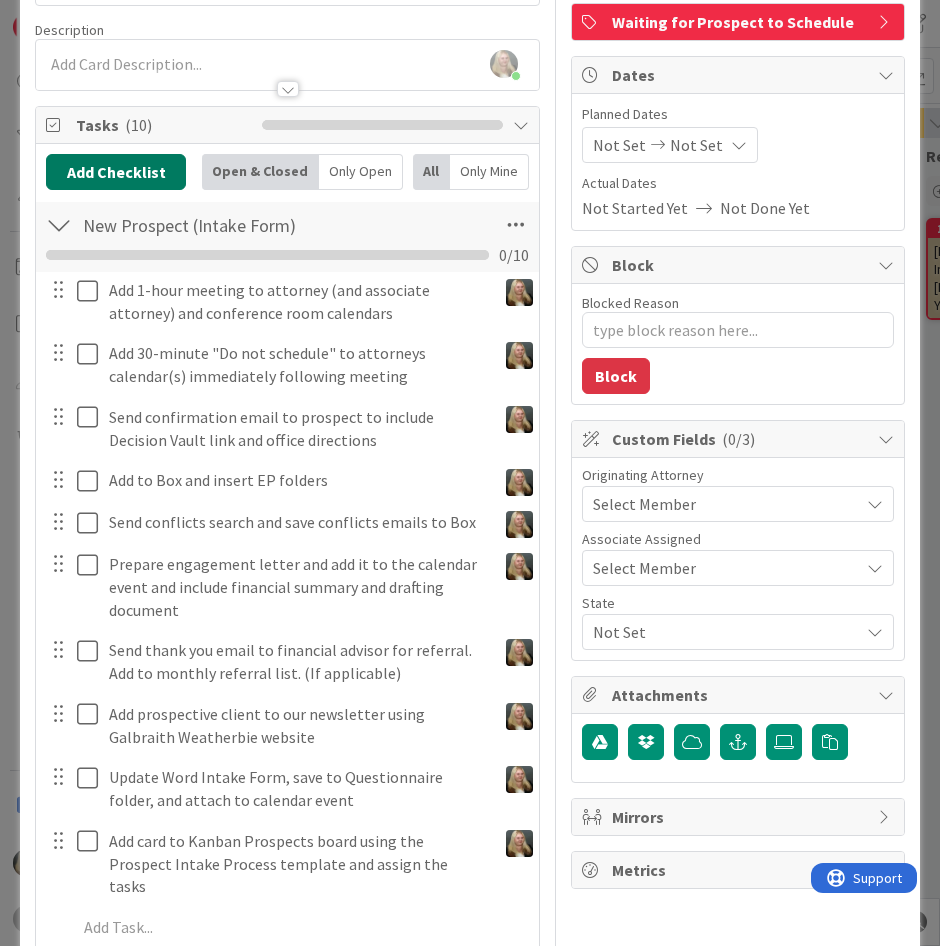 click on "Add Checklist" at bounding box center (116, 172) 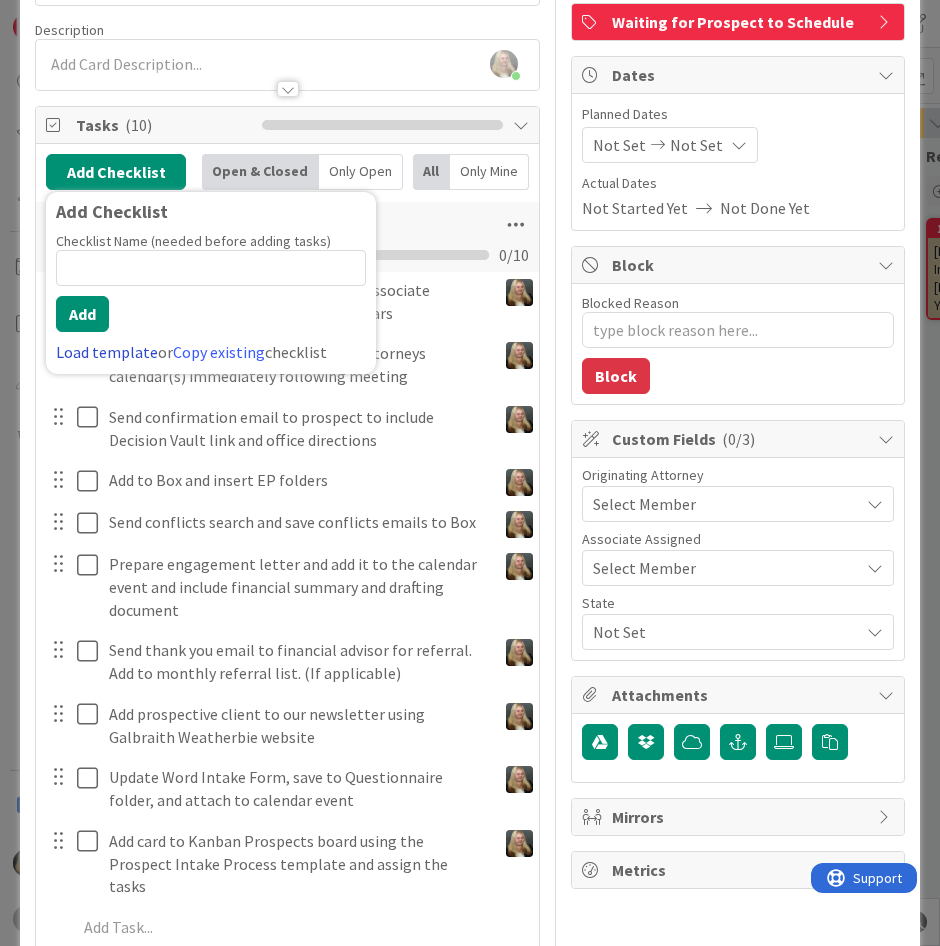 click on "Load template" at bounding box center [107, 352] 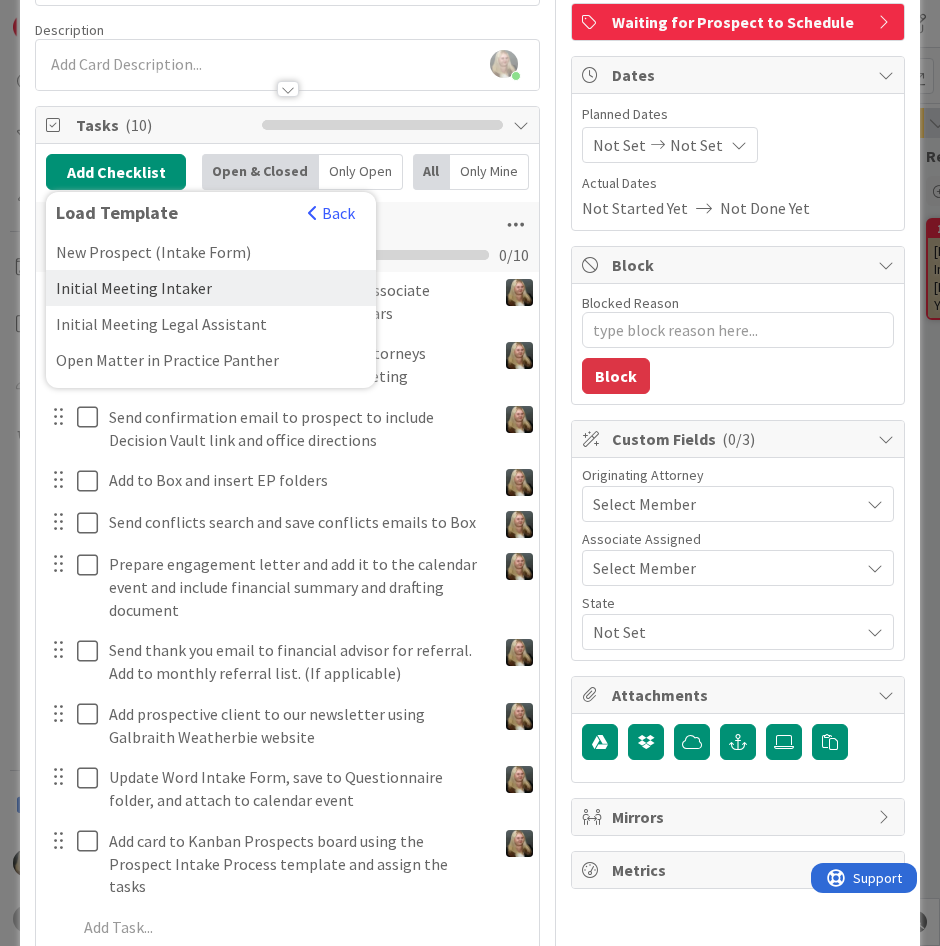 click on "Initial Meeting Intaker" at bounding box center [211, 288] 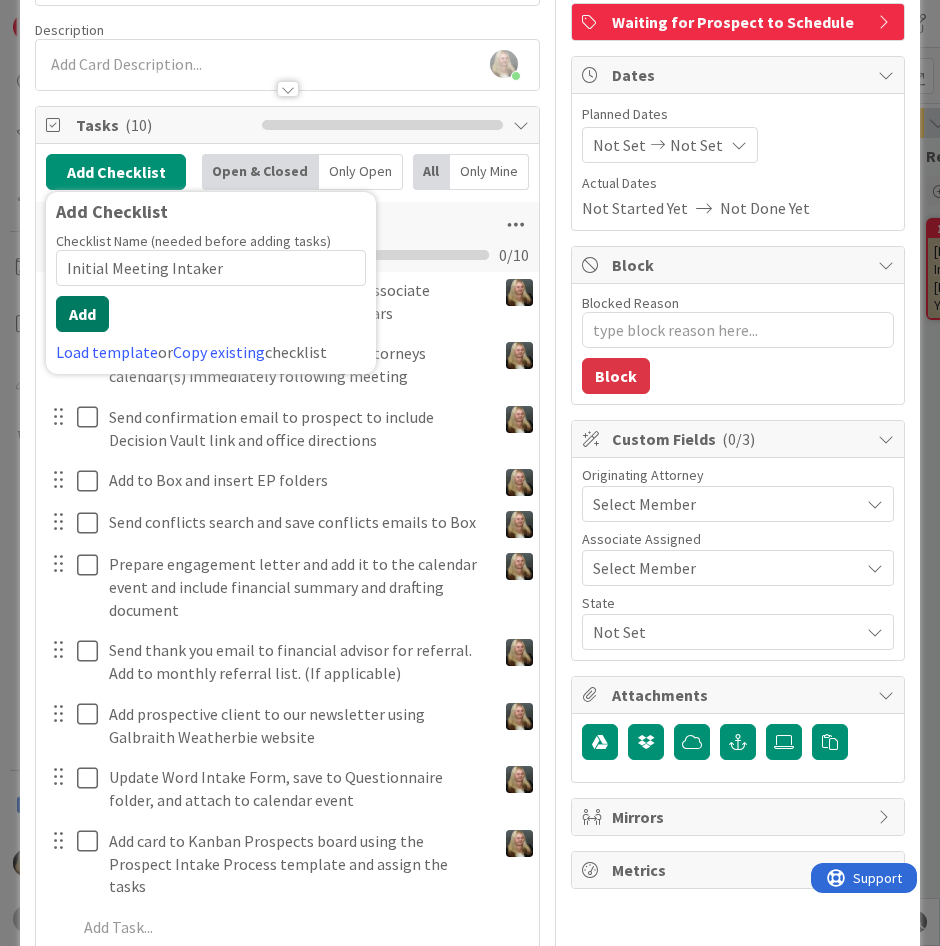 click on "Add" at bounding box center (82, 314) 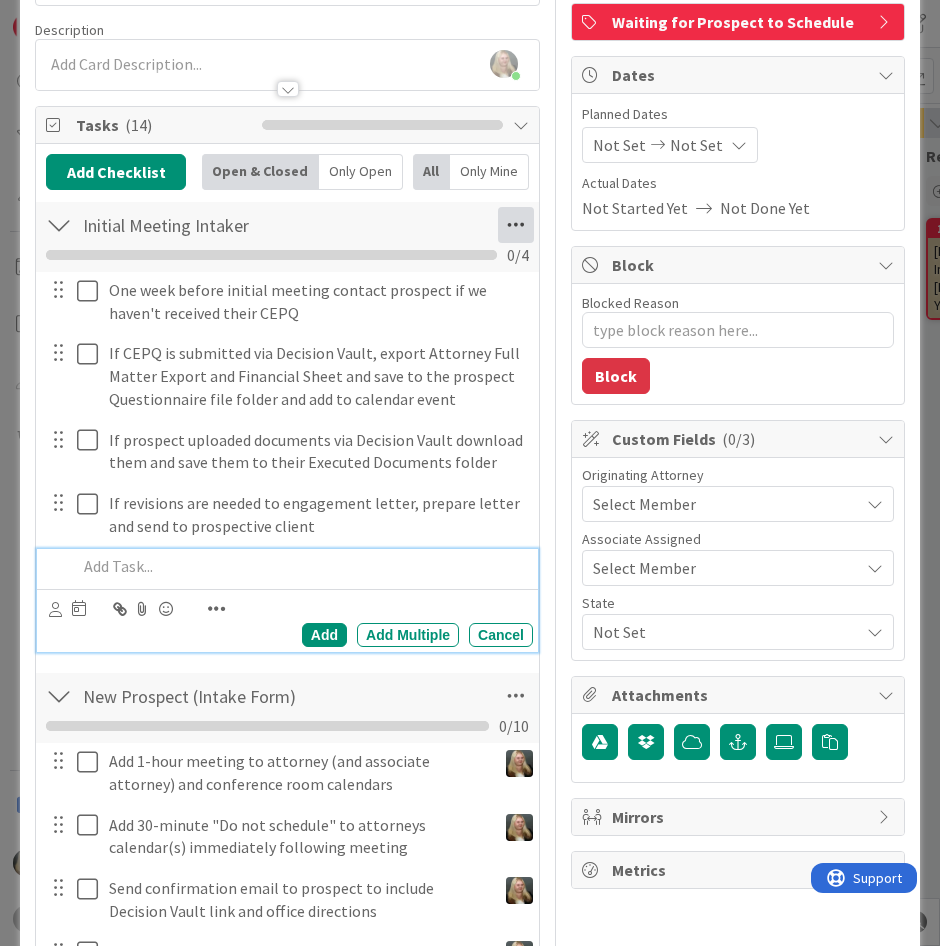click at bounding box center [516, 225] 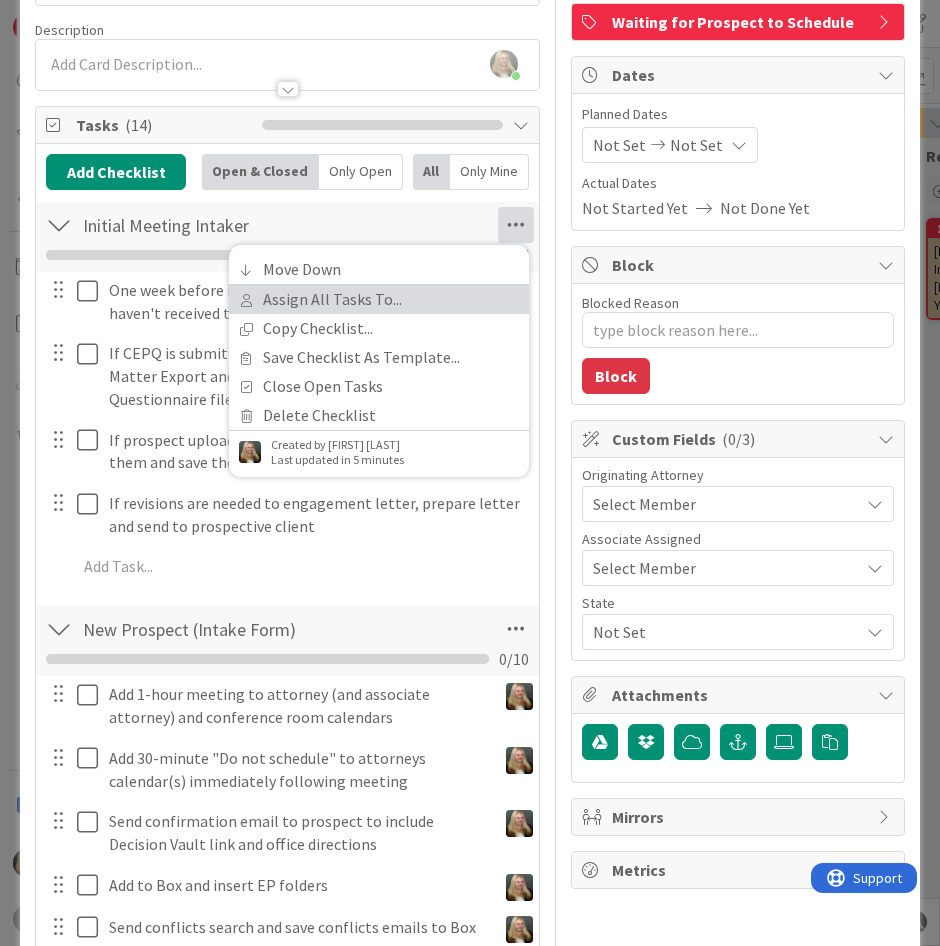 click on "Assign All Tasks To..." at bounding box center [379, 299] 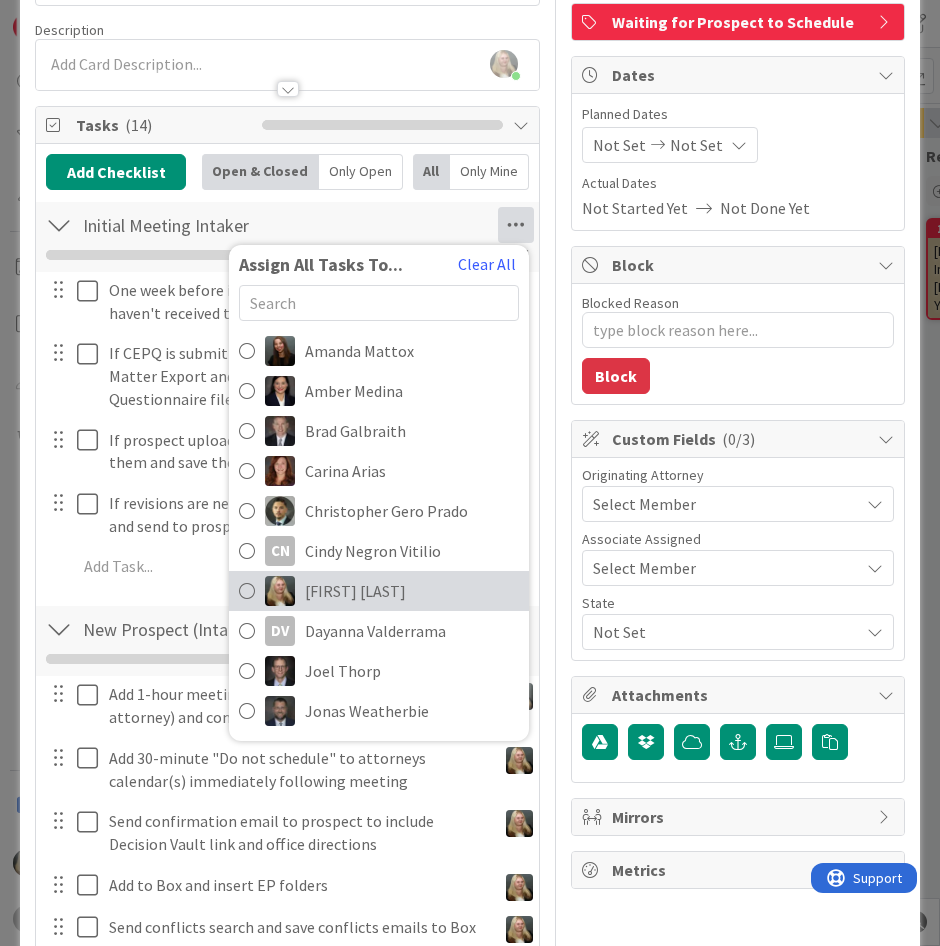 click on "[FIRST] [LAST]" at bounding box center (355, 591) 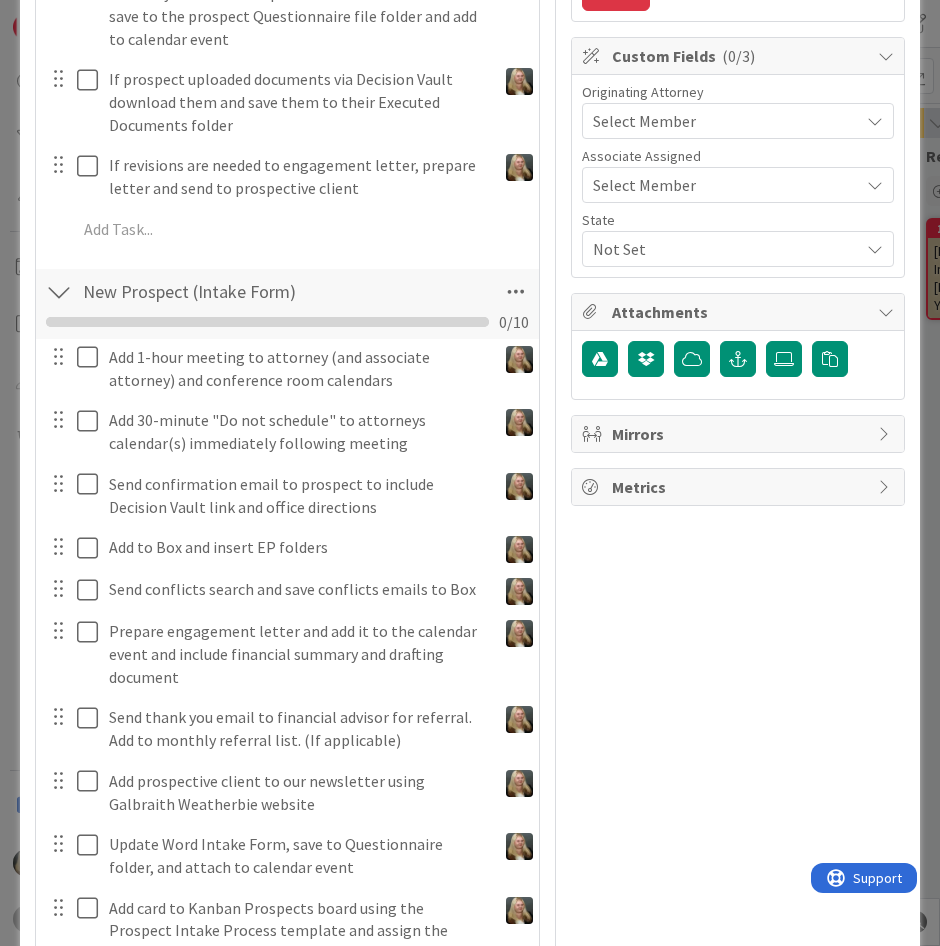 scroll, scrollTop: 541, scrollLeft: 0, axis: vertical 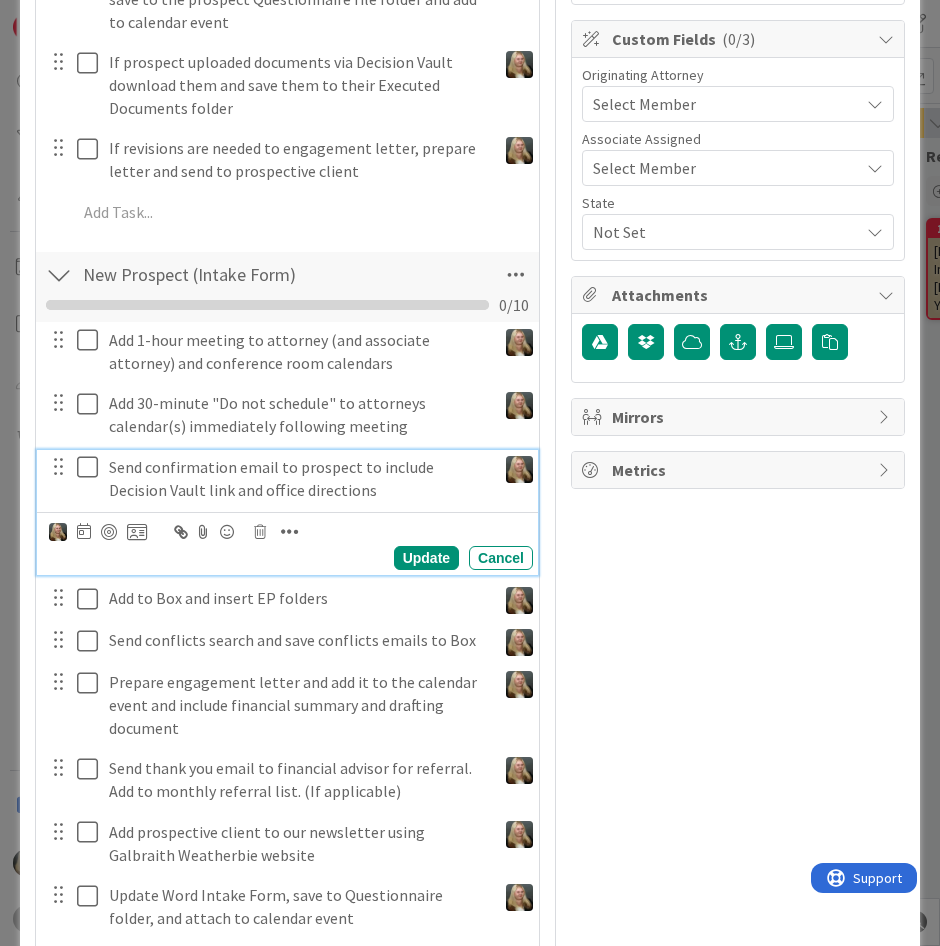 click at bounding box center [92, 467] 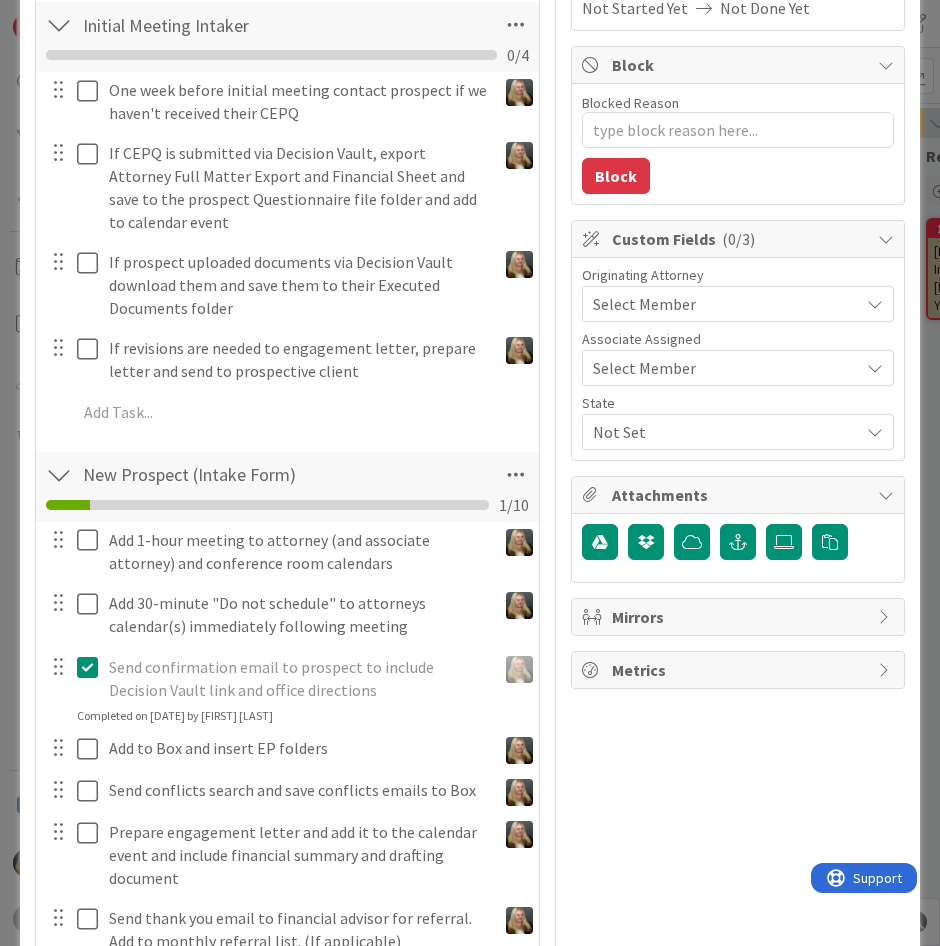 scroll, scrollTop: 41, scrollLeft: 0, axis: vertical 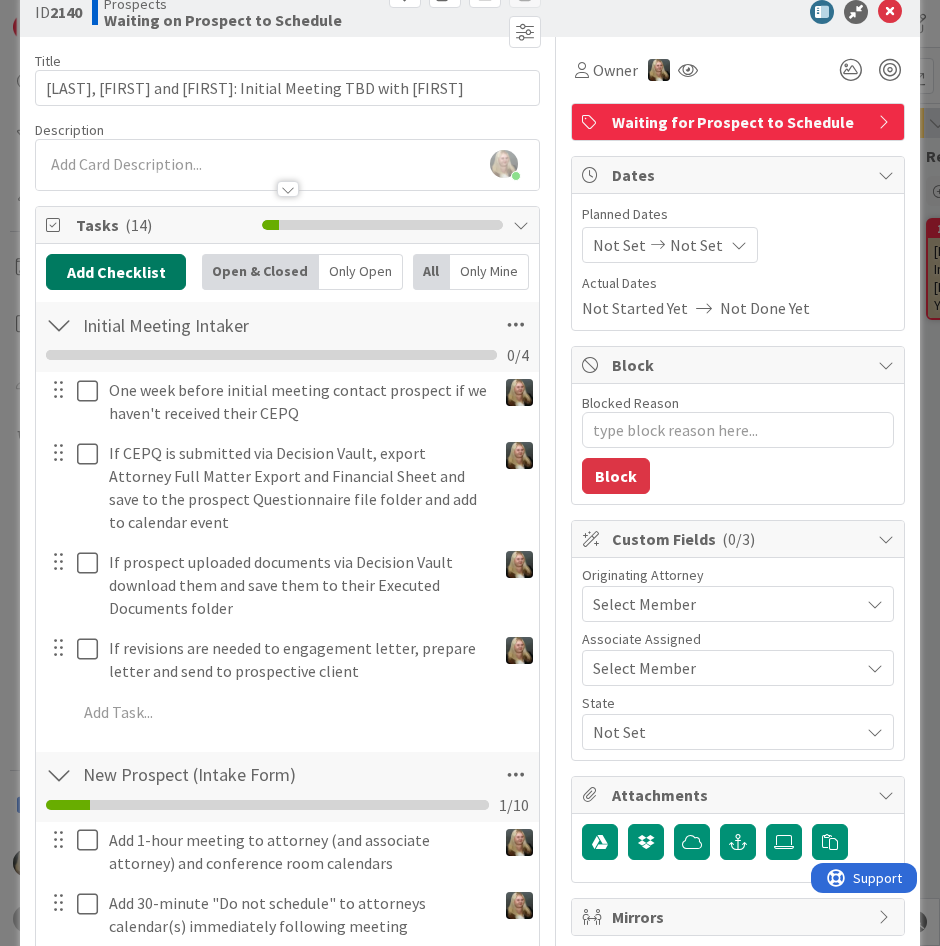 click on "Add Checklist" at bounding box center (116, 272) 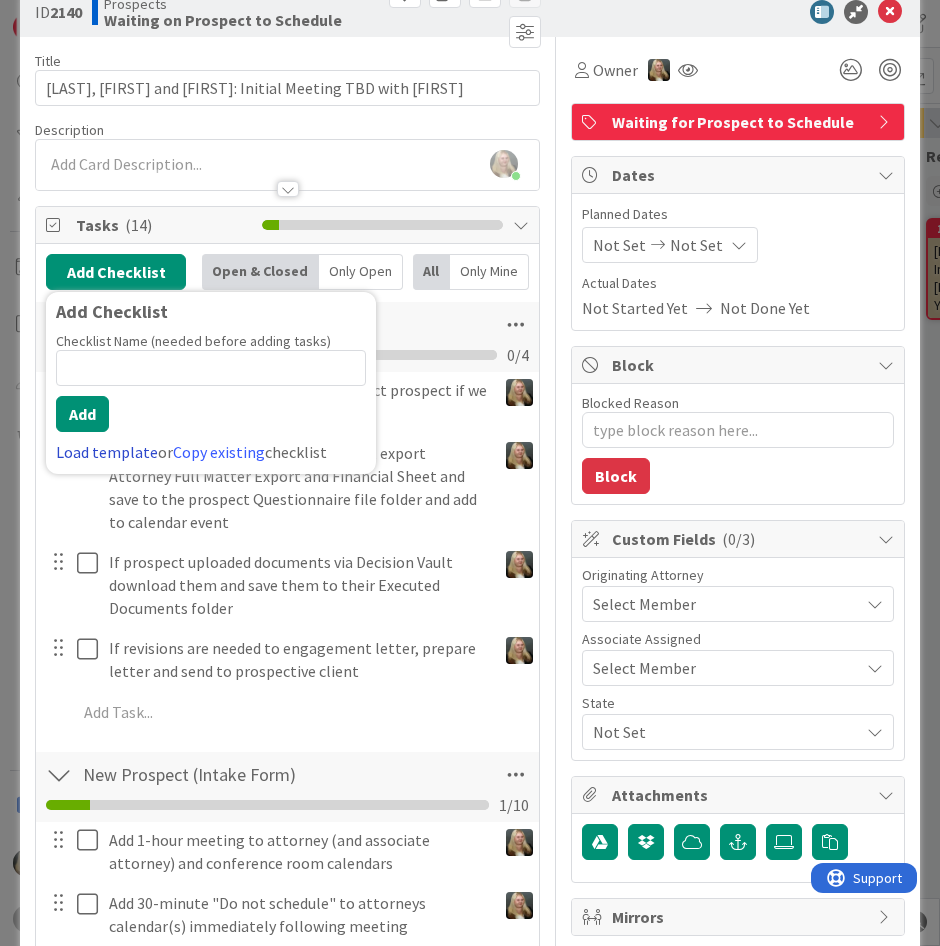 click on "Load template" at bounding box center [107, 452] 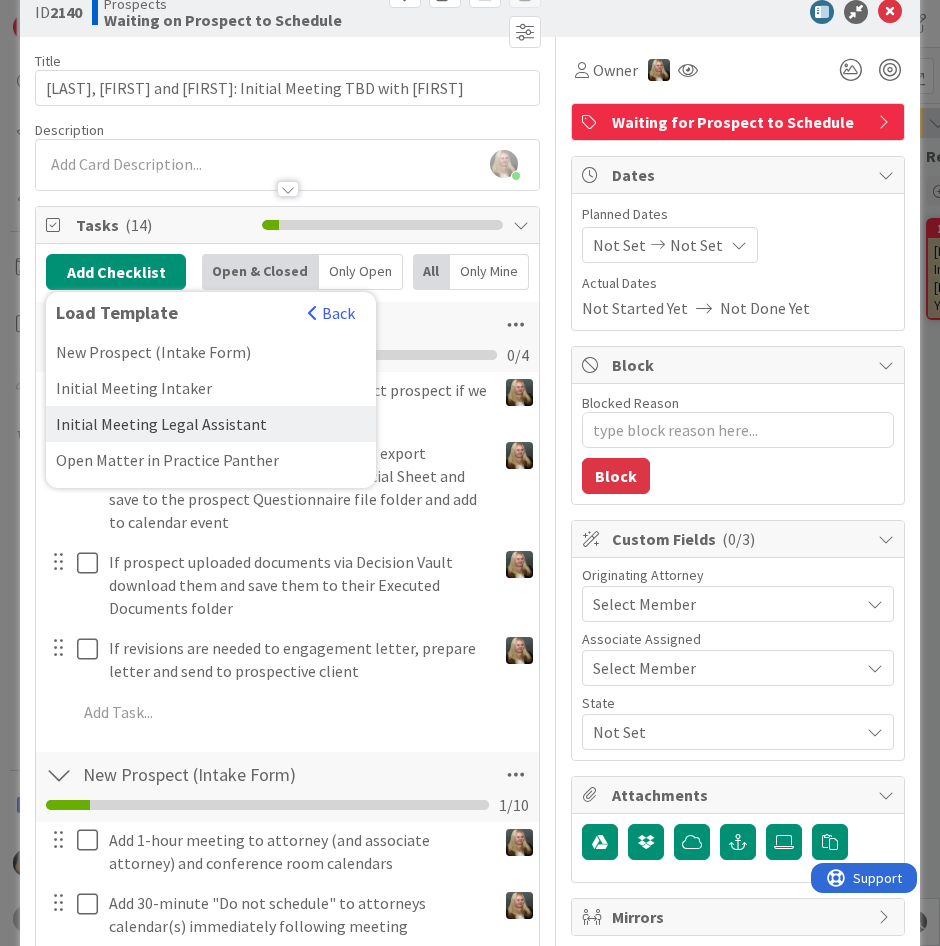 click on "Initial Meeting Legal Assistant" at bounding box center (211, 424) 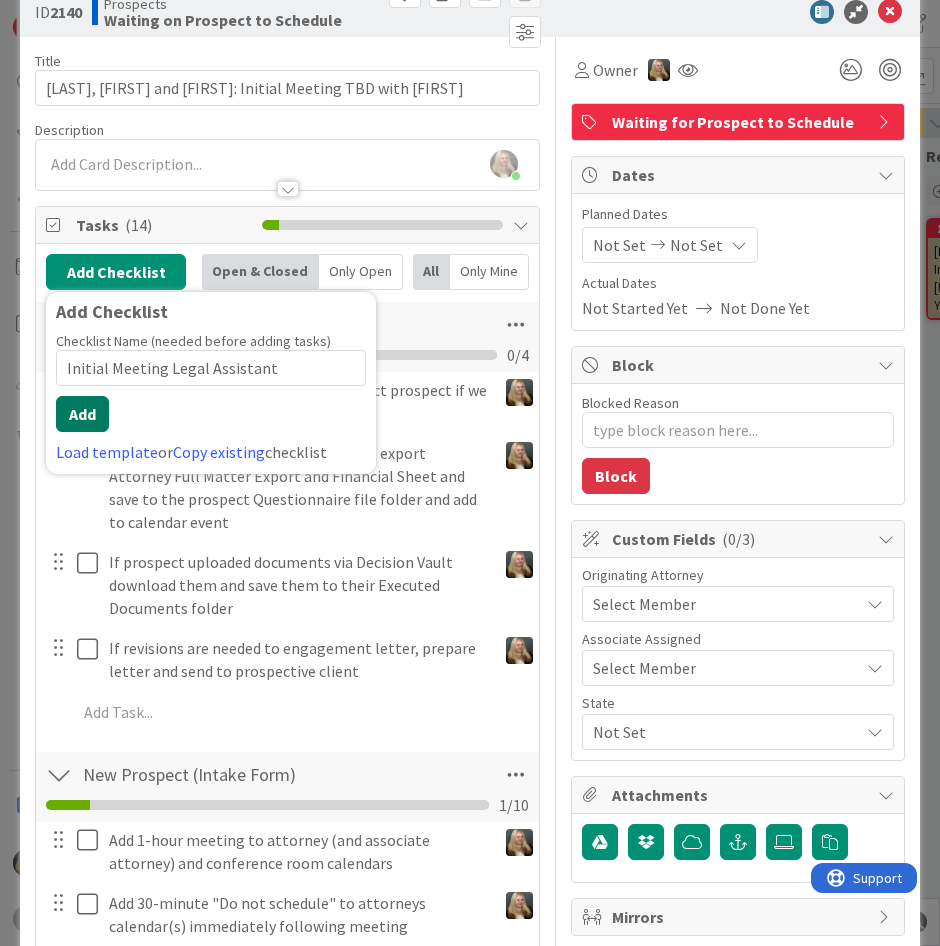 click on "Add" at bounding box center (82, 414) 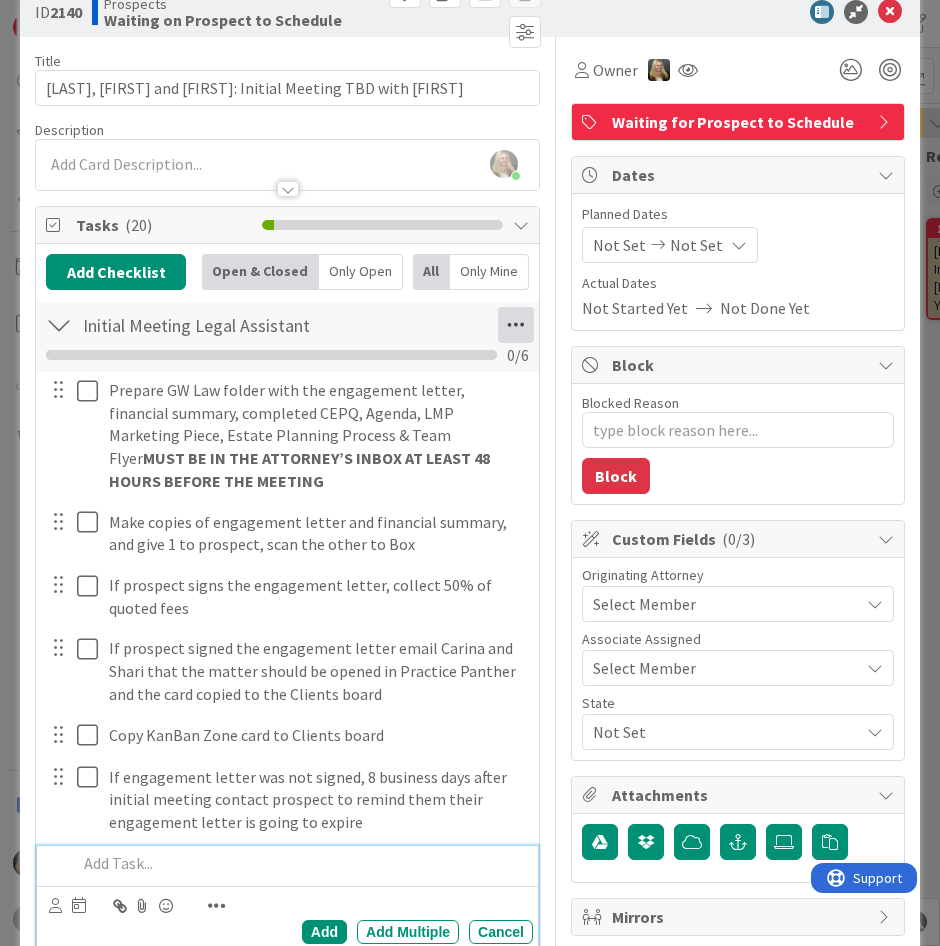 click at bounding box center [516, 325] 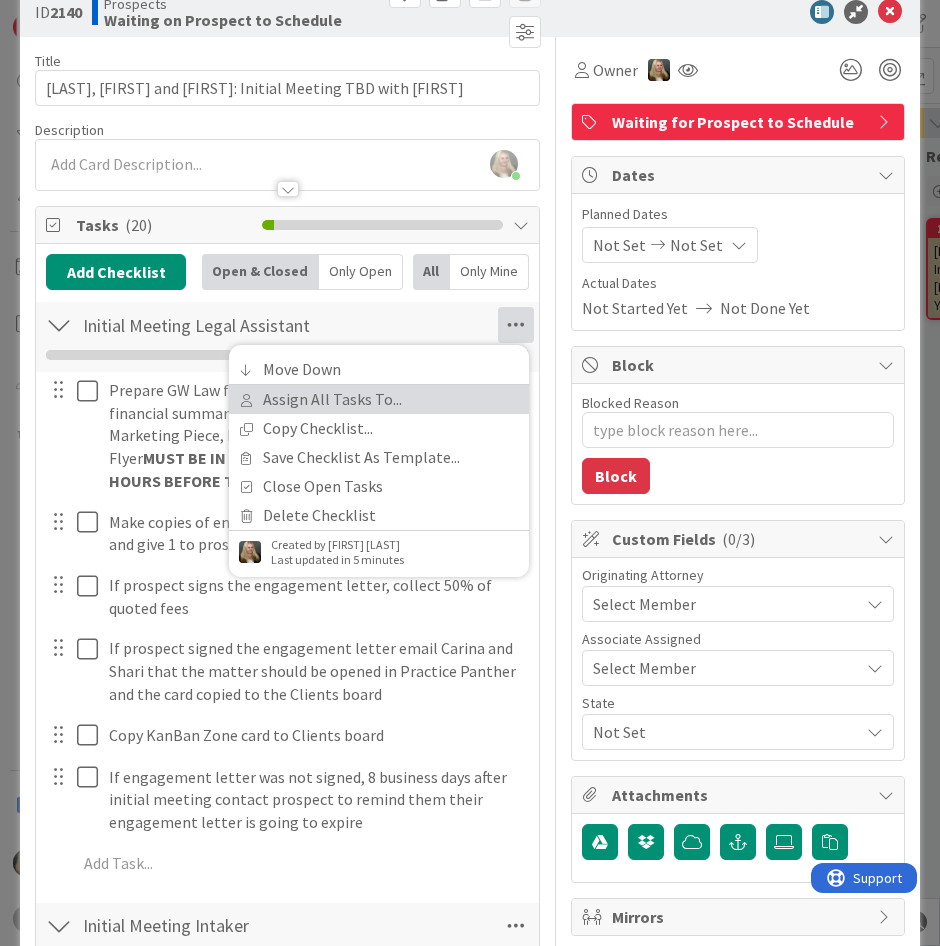 click on "Assign All Tasks To..." at bounding box center [379, 399] 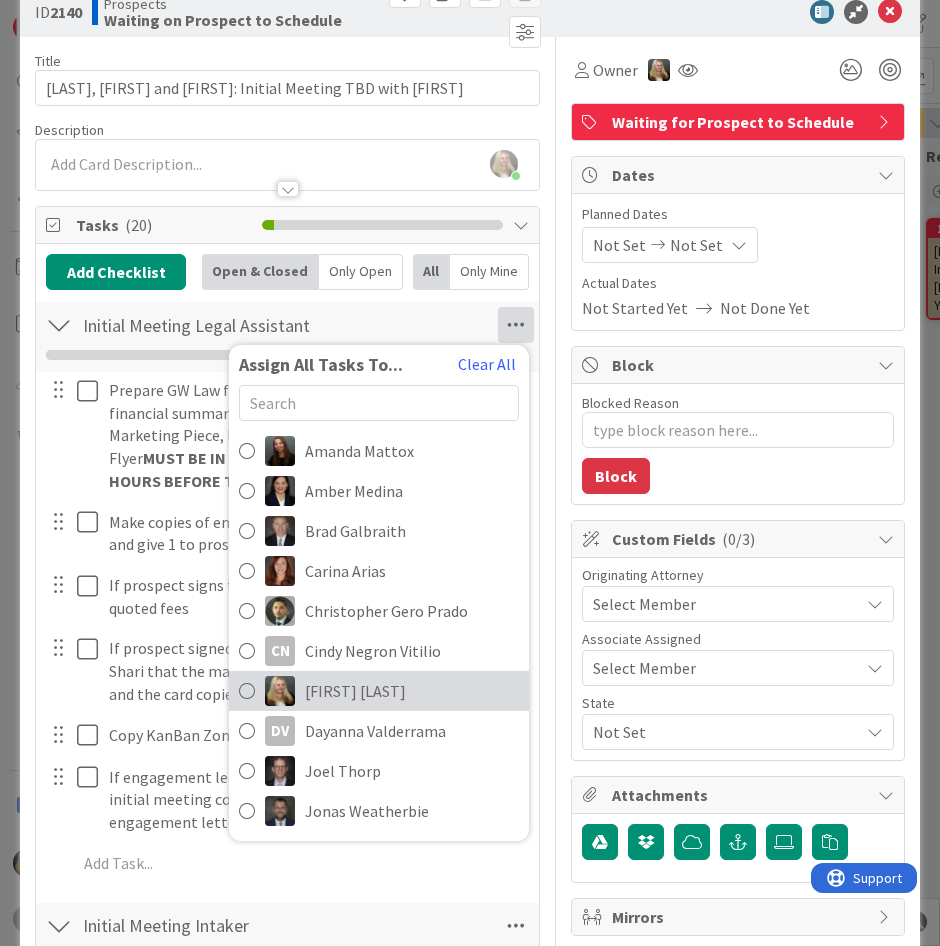click on "[FIRST] [LAST]" at bounding box center [355, 691] 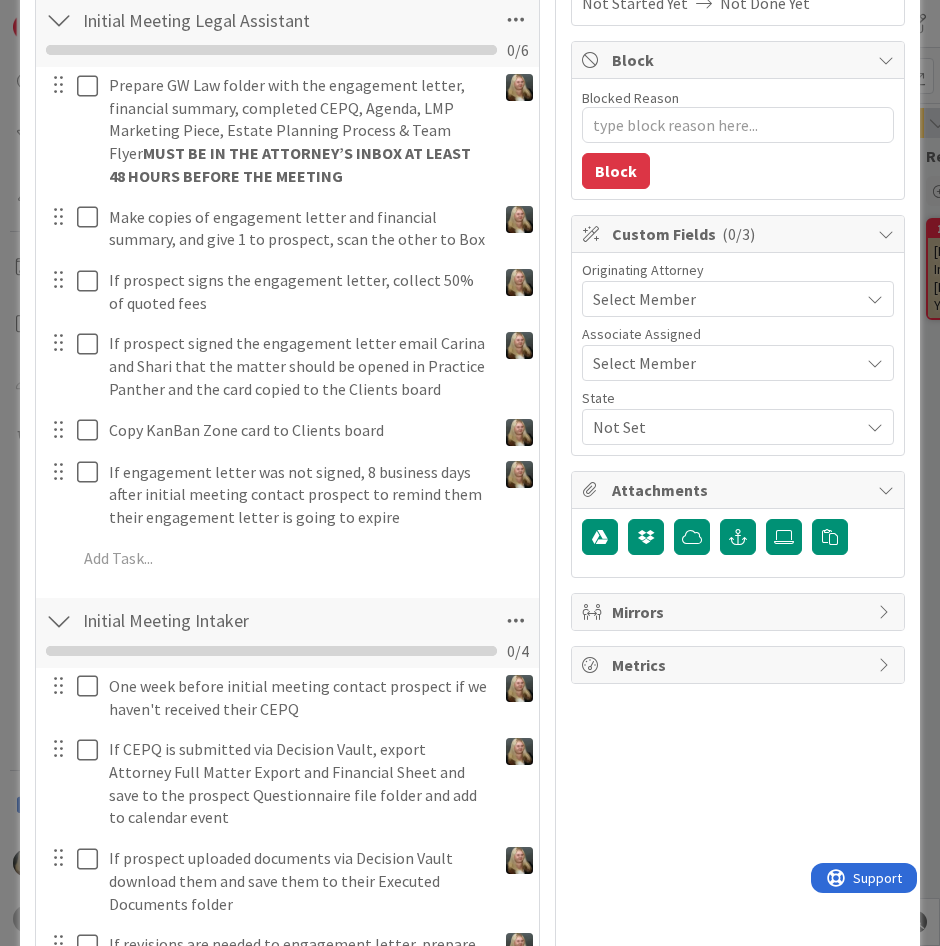 scroll, scrollTop: 341, scrollLeft: 0, axis: vertical 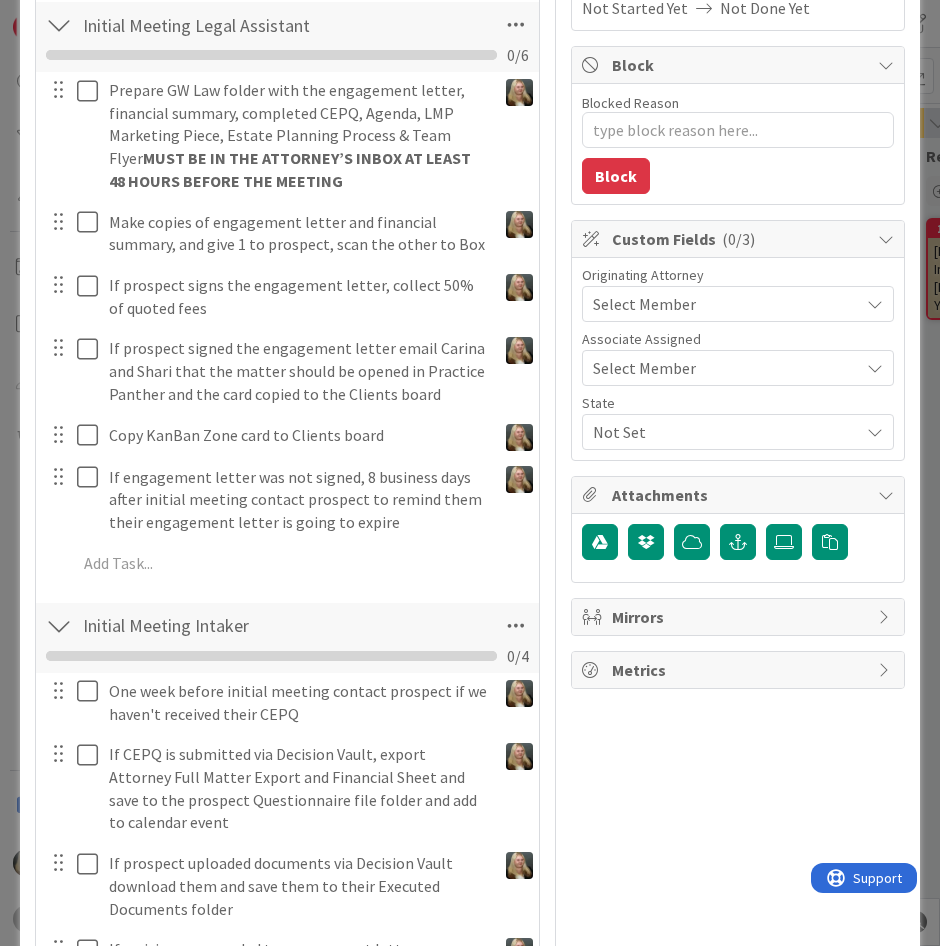 click on "Select Member" at bounding box center [726, 304] 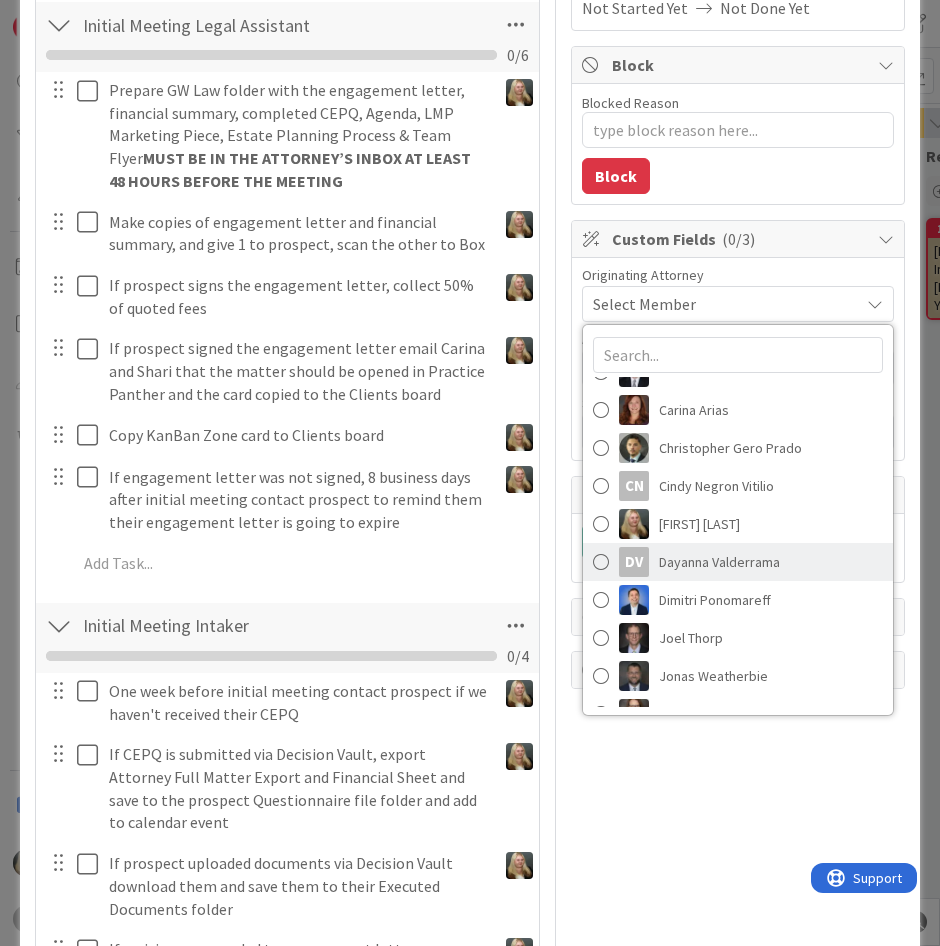 scroll, scrollTop: 200, scrollLeft: 0, axis: vertical 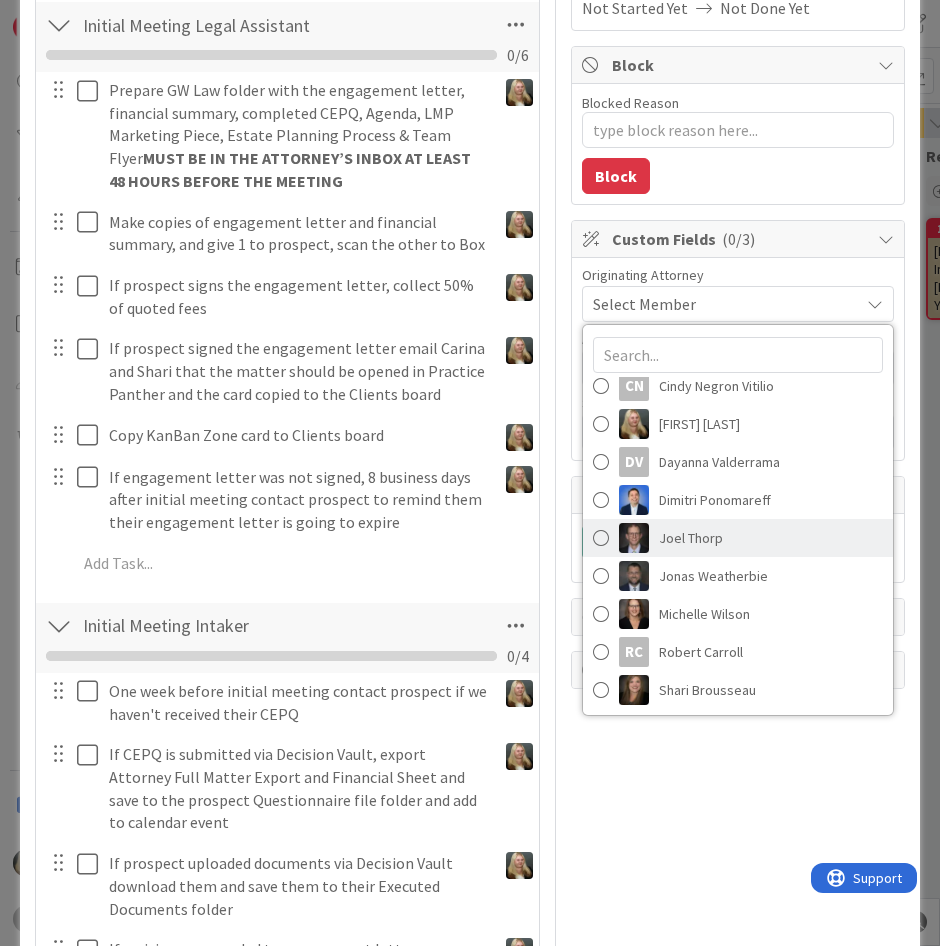 click on "Joel Thorp" at bounding box center [691, 538] 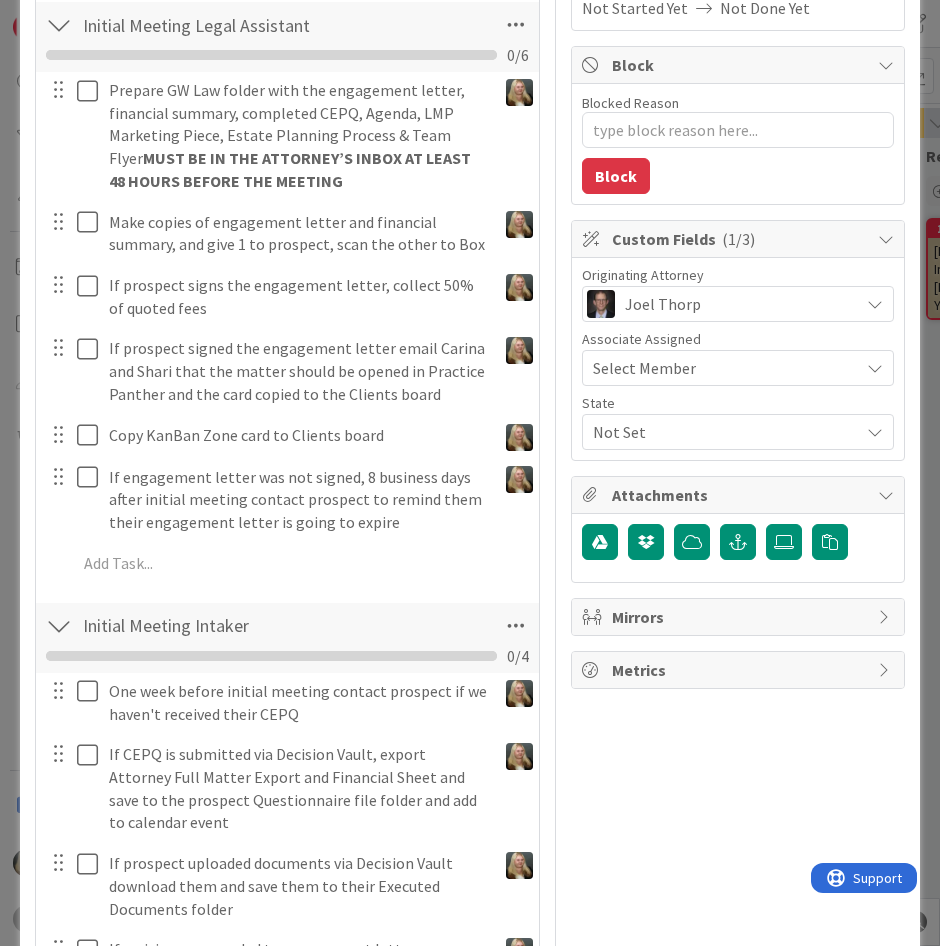 click on "Associate Assigned" at bounding box center [738, 339] 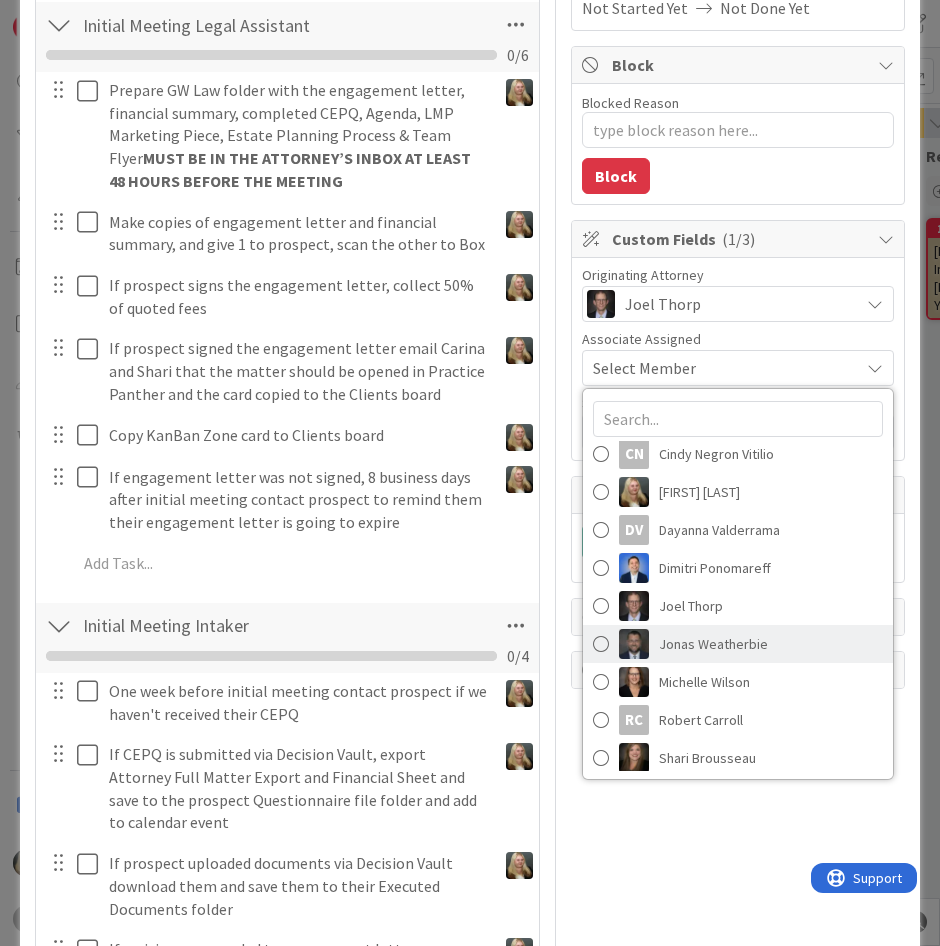 scroll, scrollTop: 200, scrollLeft: 0, axis: vertical 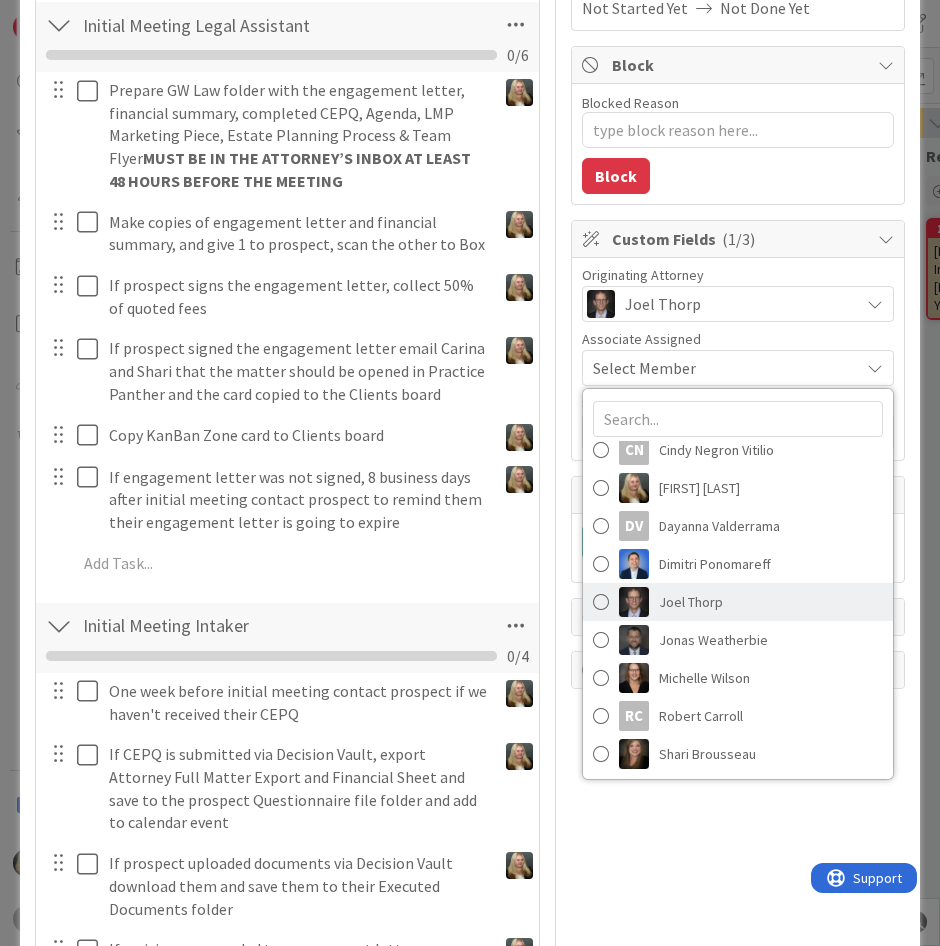 click on "Joel Thorp" at bounding box center (691, 602) 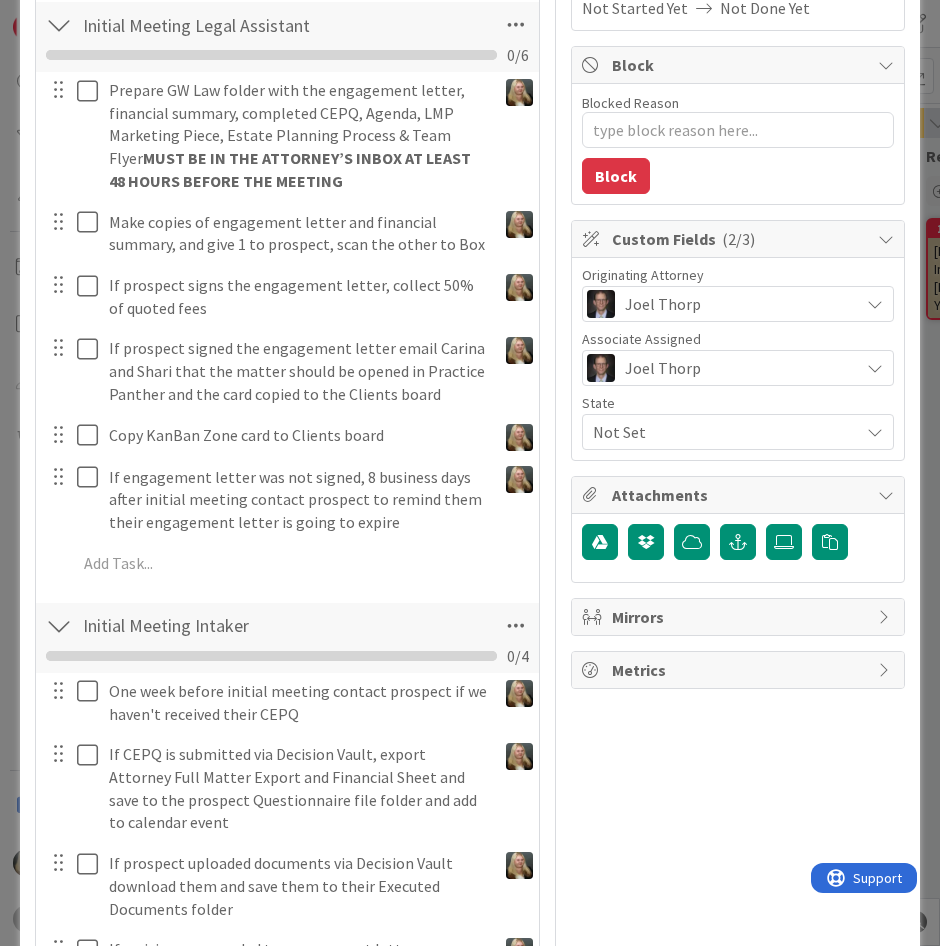 click on "Not Set" at bounding box center (726, 432) 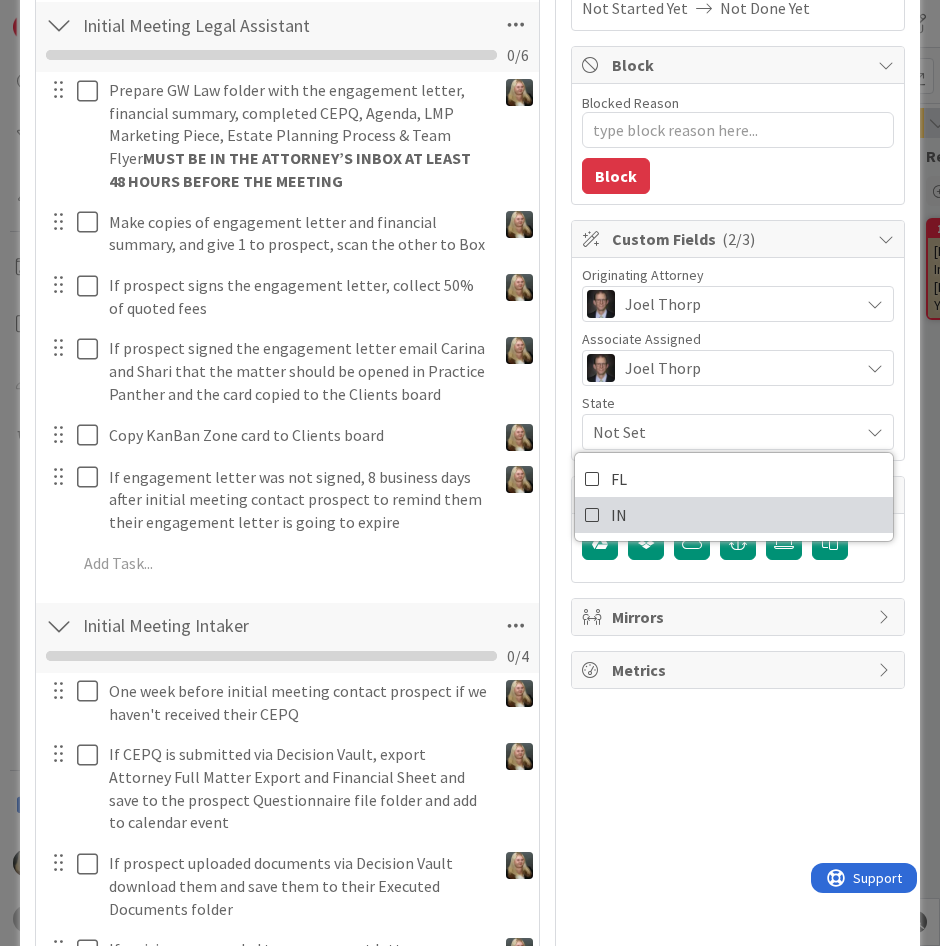 click on "IN" at bounding box center (734, 515) 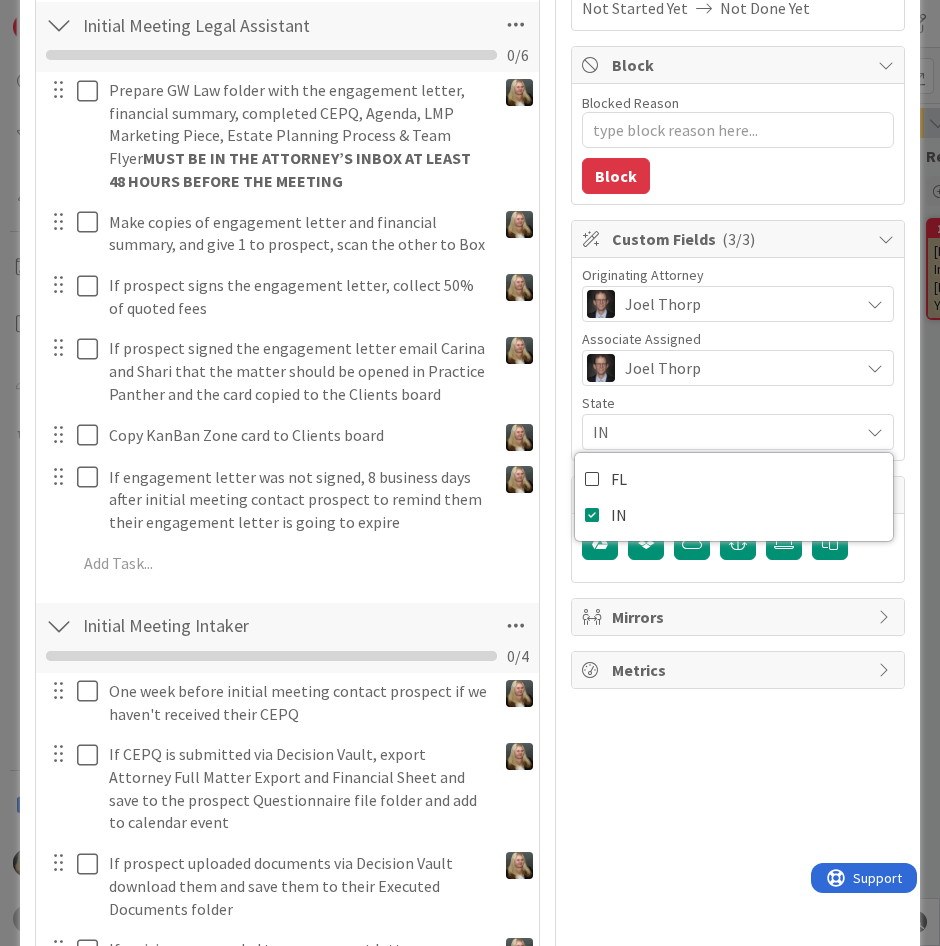 type on "x" 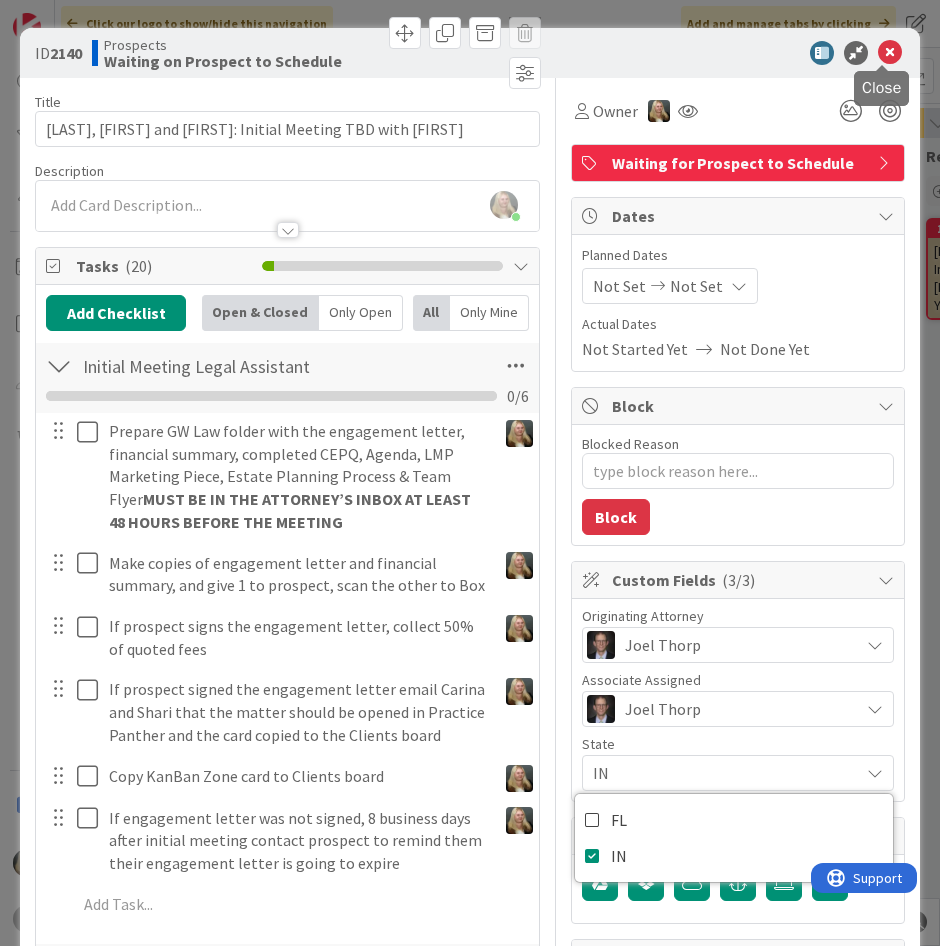 click at bounding box center [890, 53] 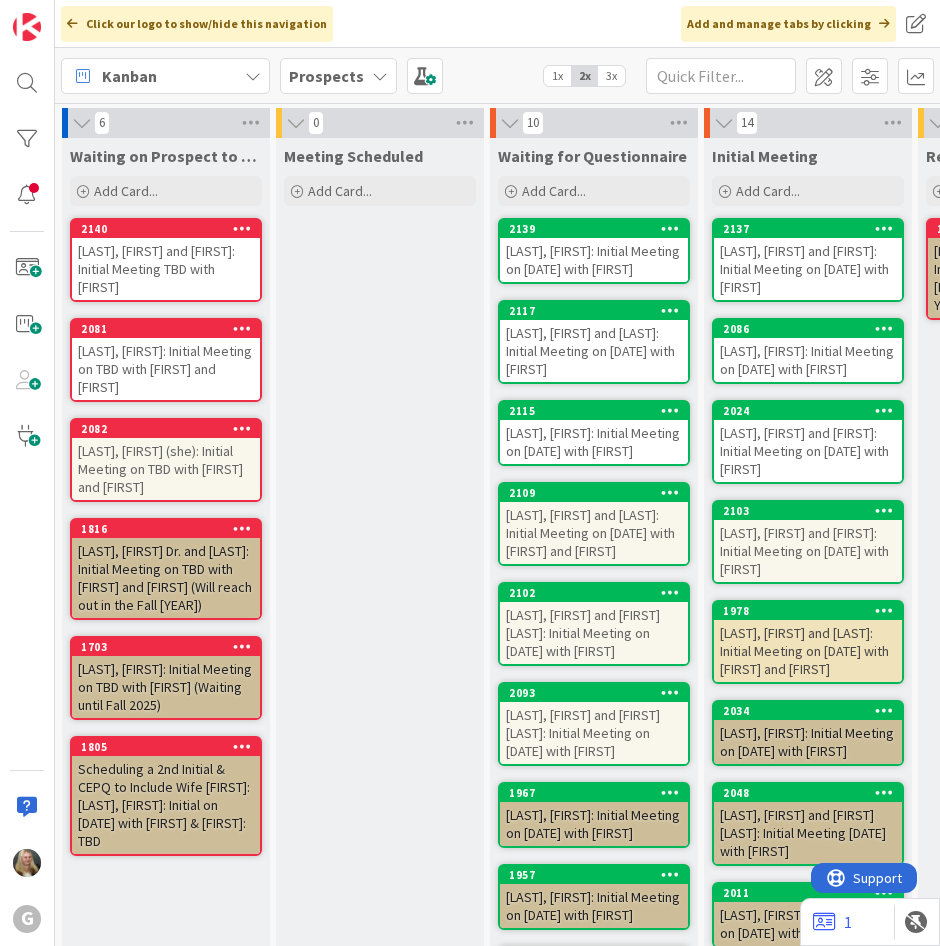 scroll, scrollTop: 0, scrollLeft: 0, axis: both 